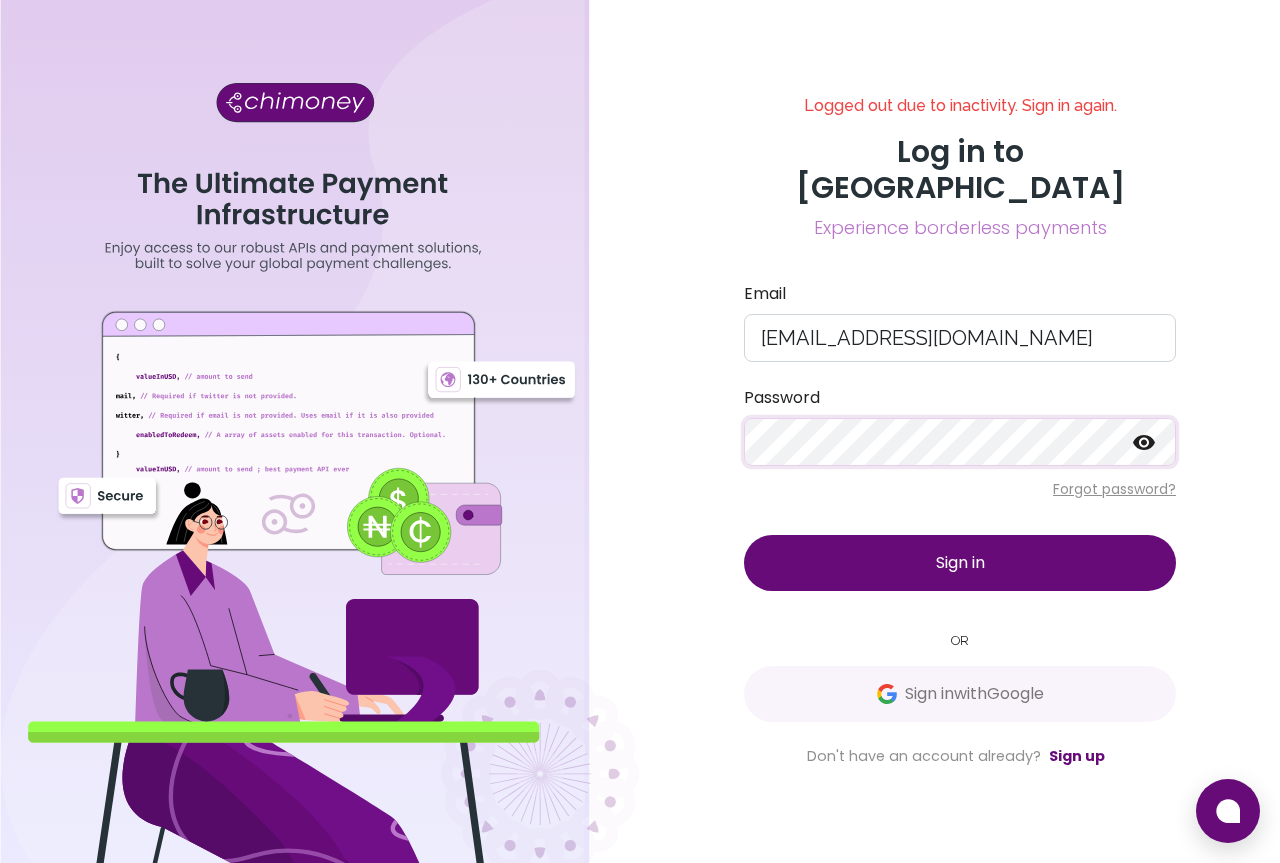 scroll, scrollTop: 0, scrollLeft: 0, axis: both 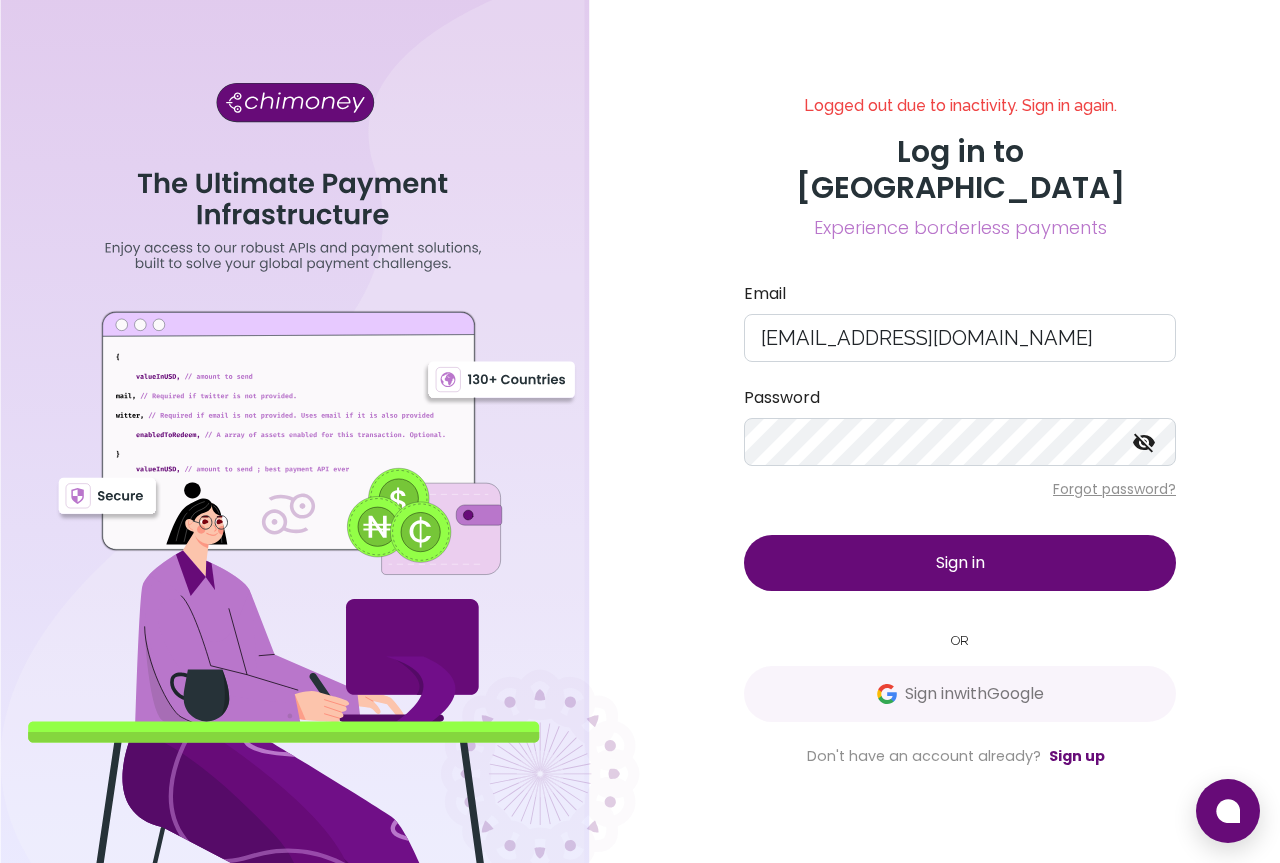 click 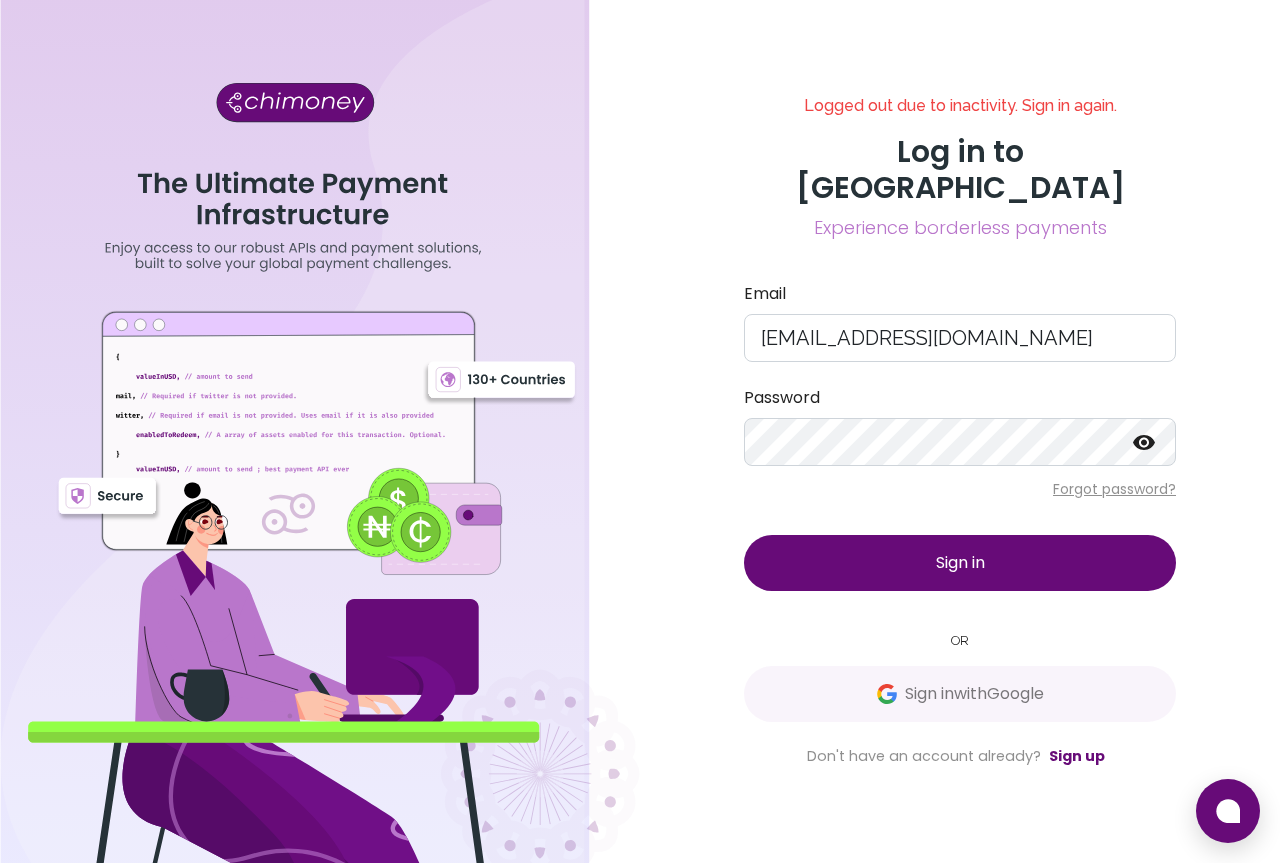click on "Sign in" at bounding box center [960, 563] 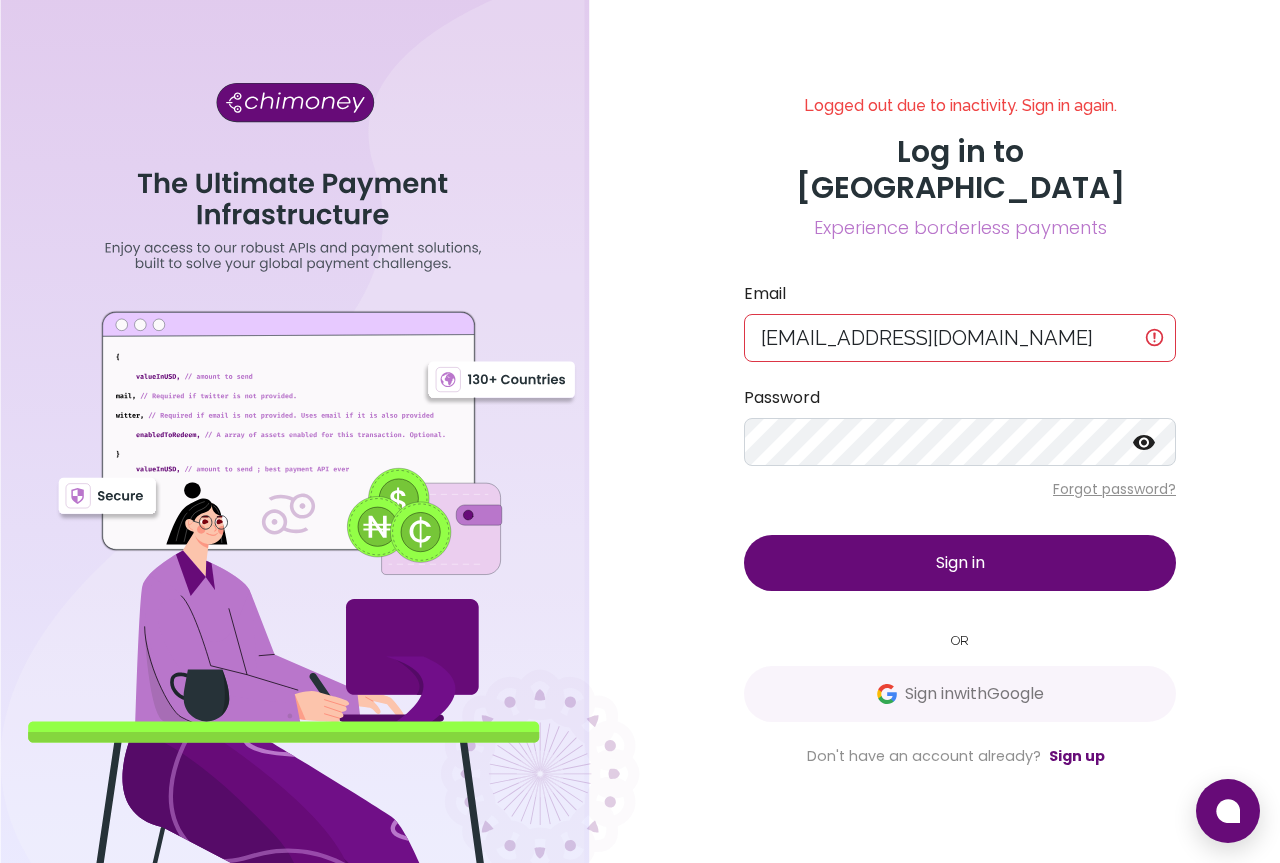 click on "Sign in" at bounding box center (960, 563) 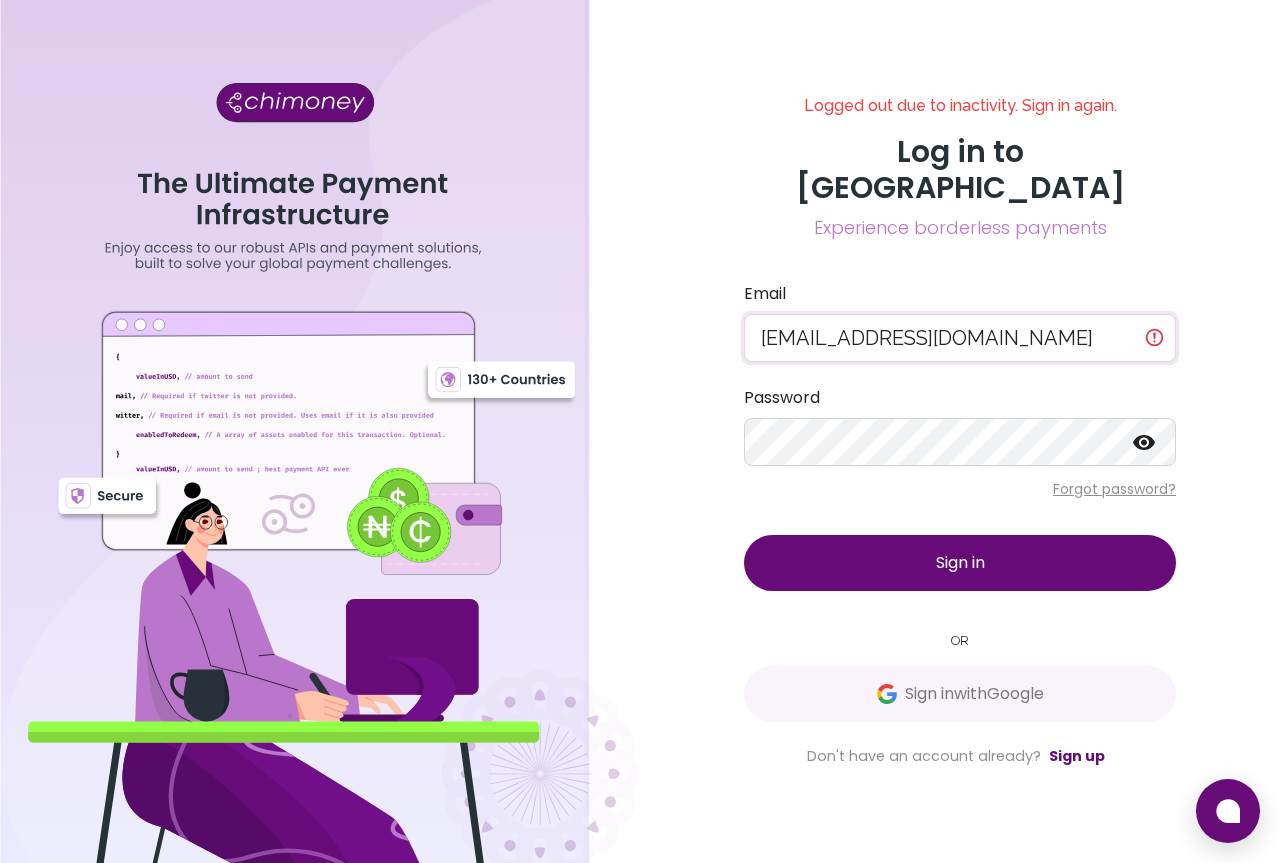 click on "kmoloi9615@gmail.com" at bounding box center (960, 338) 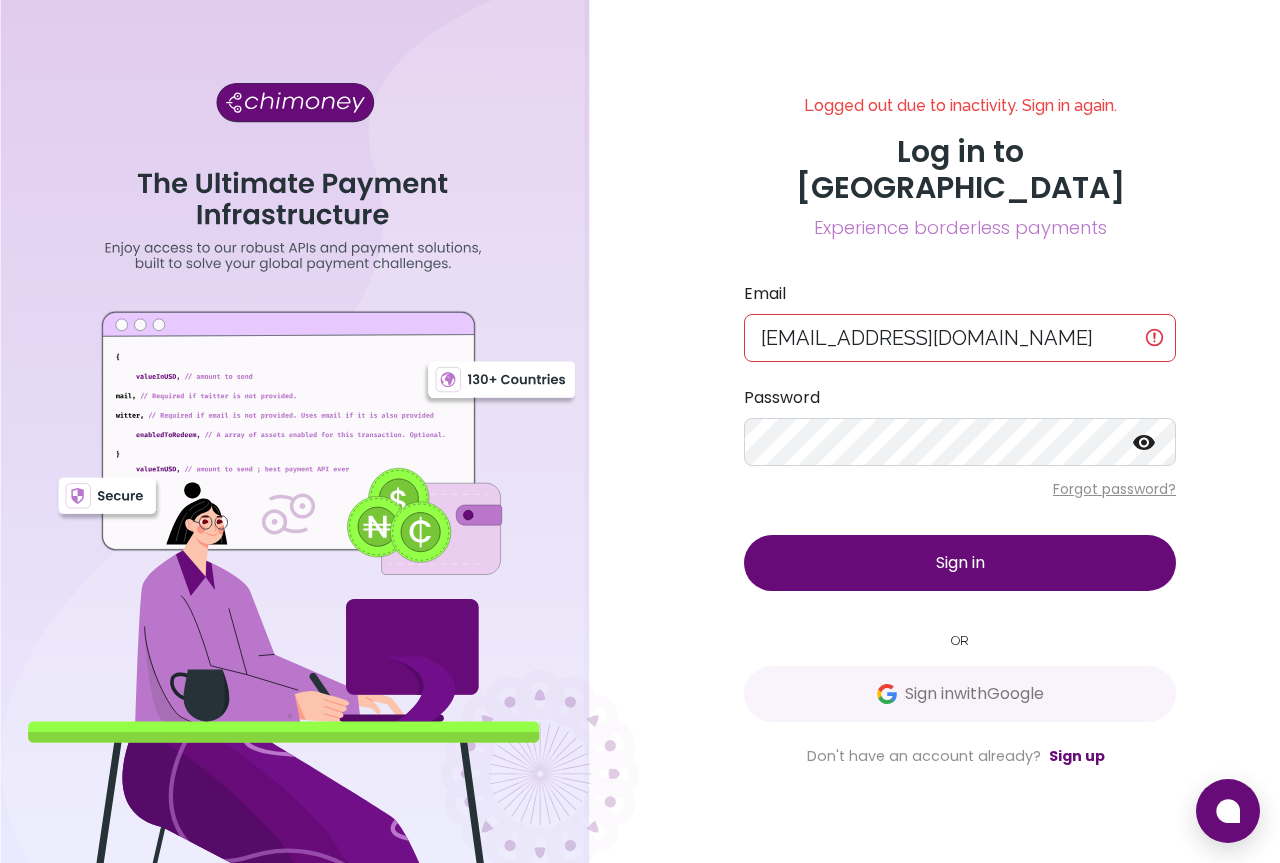 click on "Sign in" at bounding box center (960, 562) 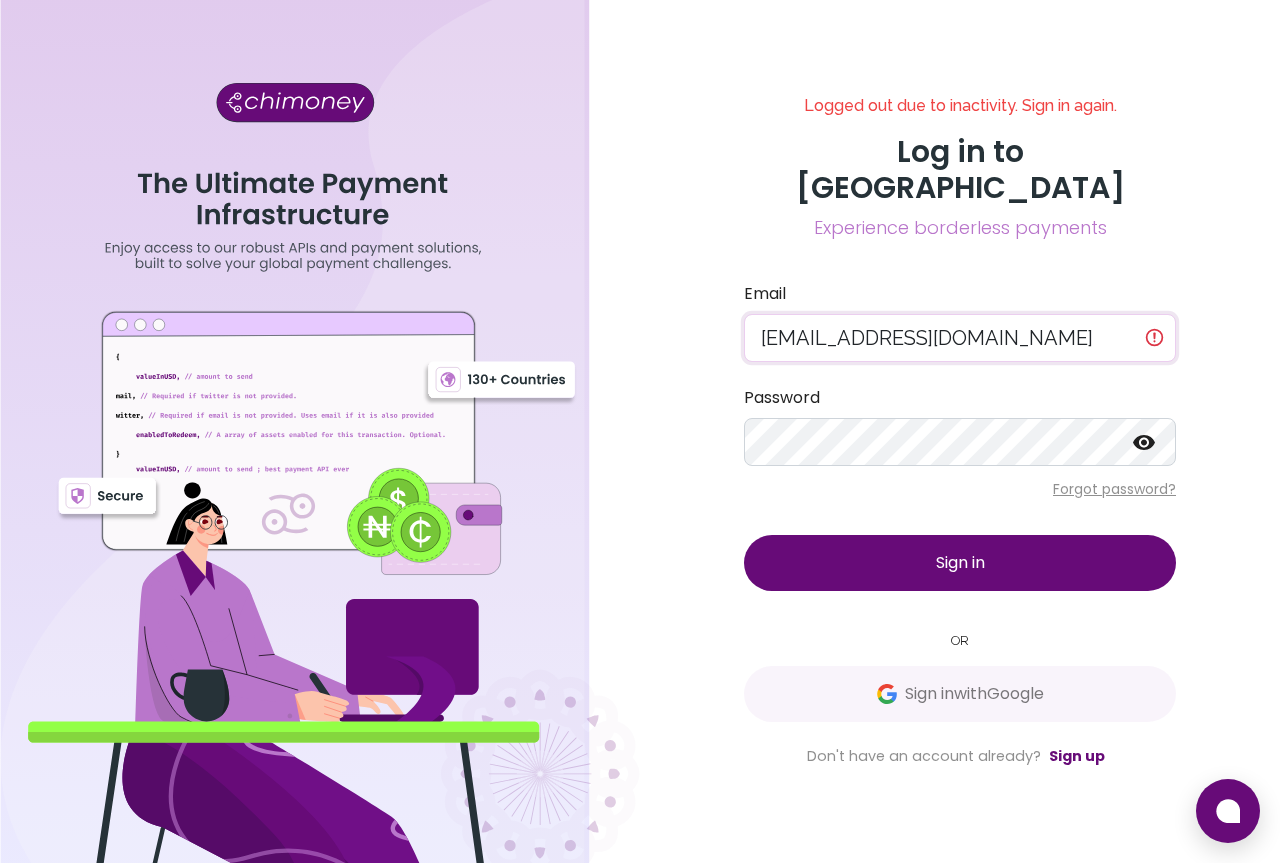 click on "Sign in" at bounding box center [960, 562] 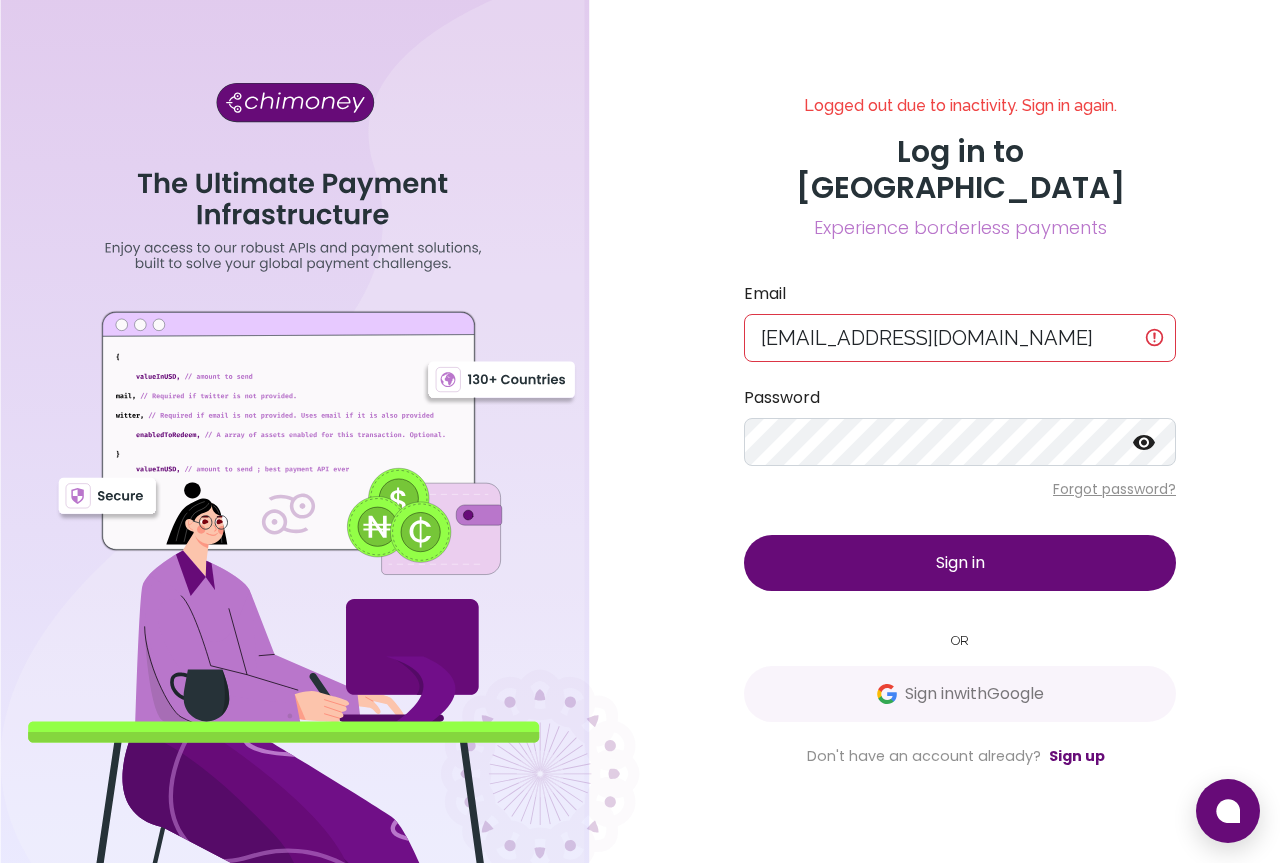 click on "Sign in" at bounding box center [960, 562] 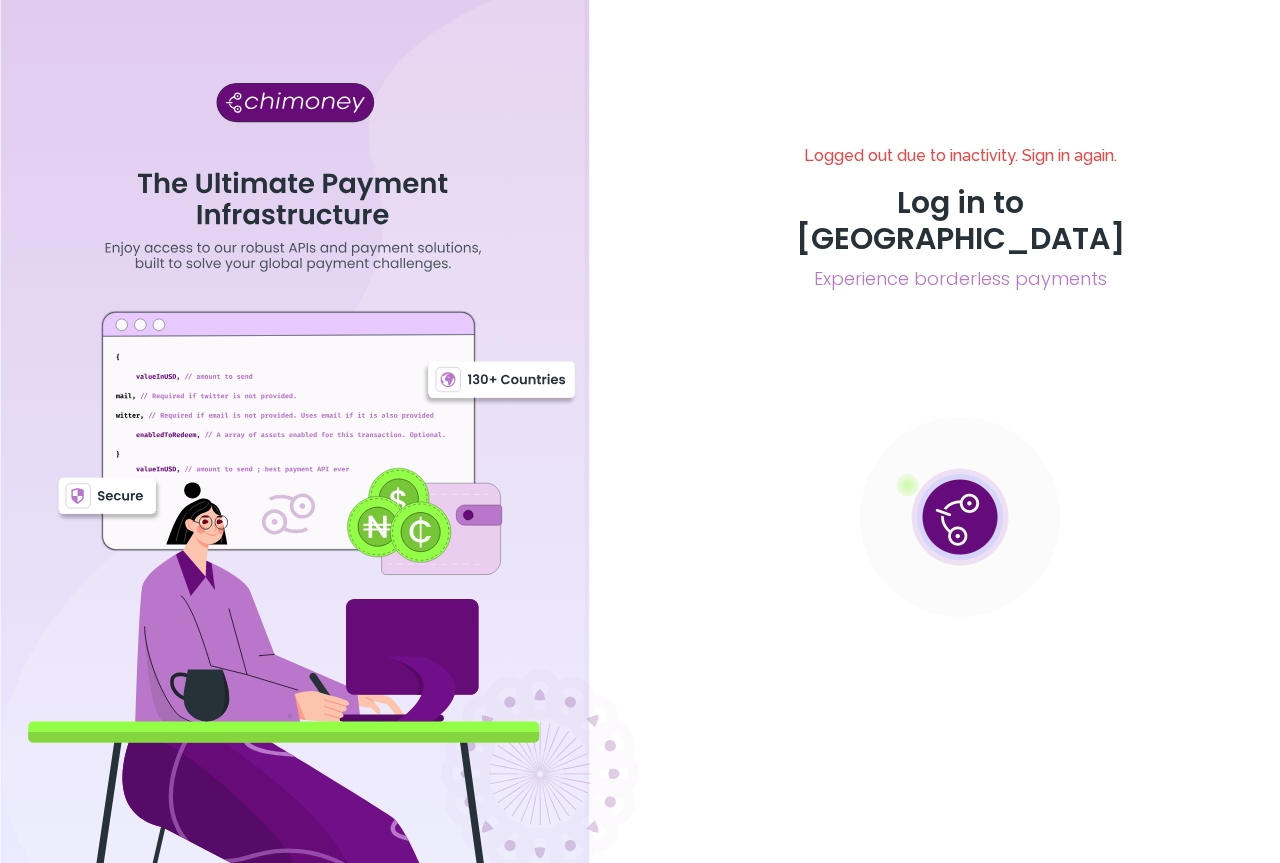 scroll, scrollTop: 0, scrollLeft: 0, axis: both 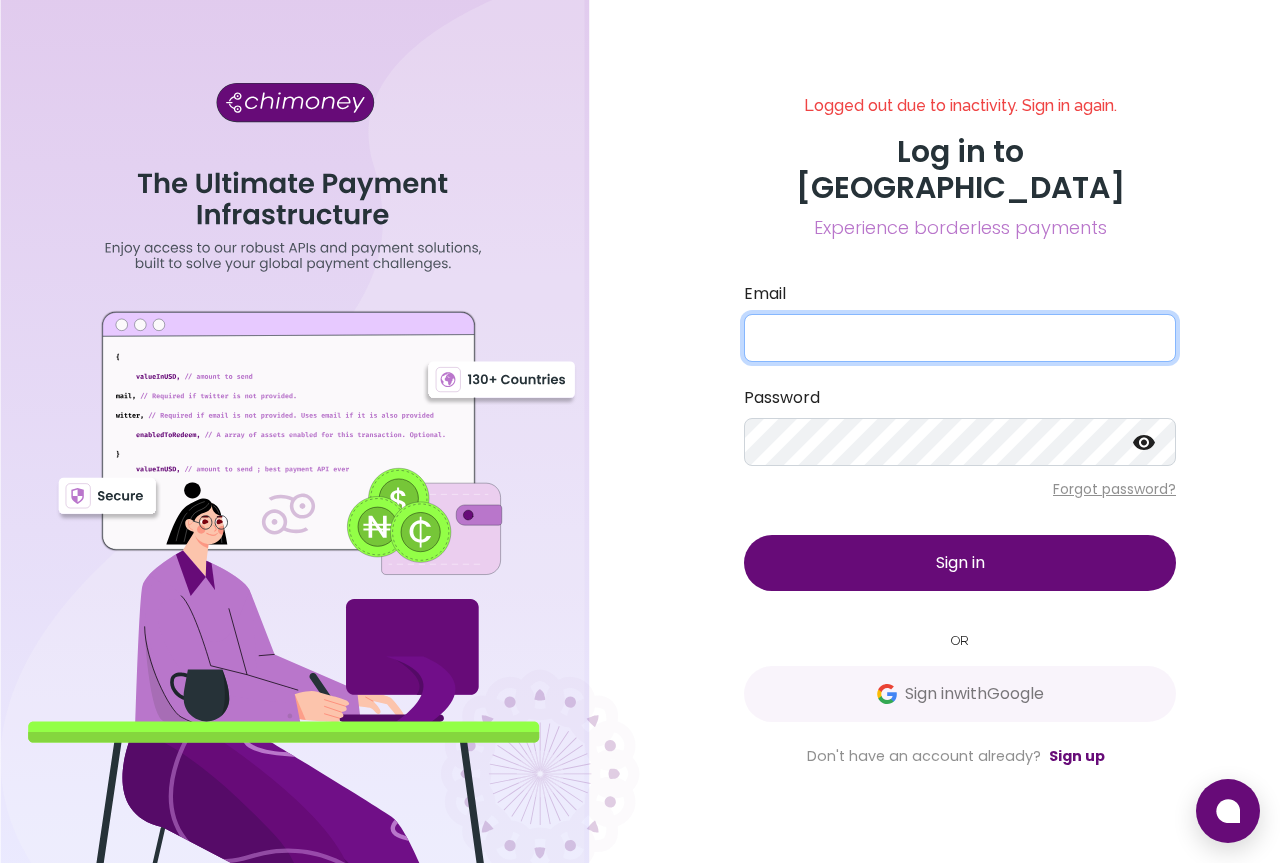 click on "Email" at bounding box center (960, 338) 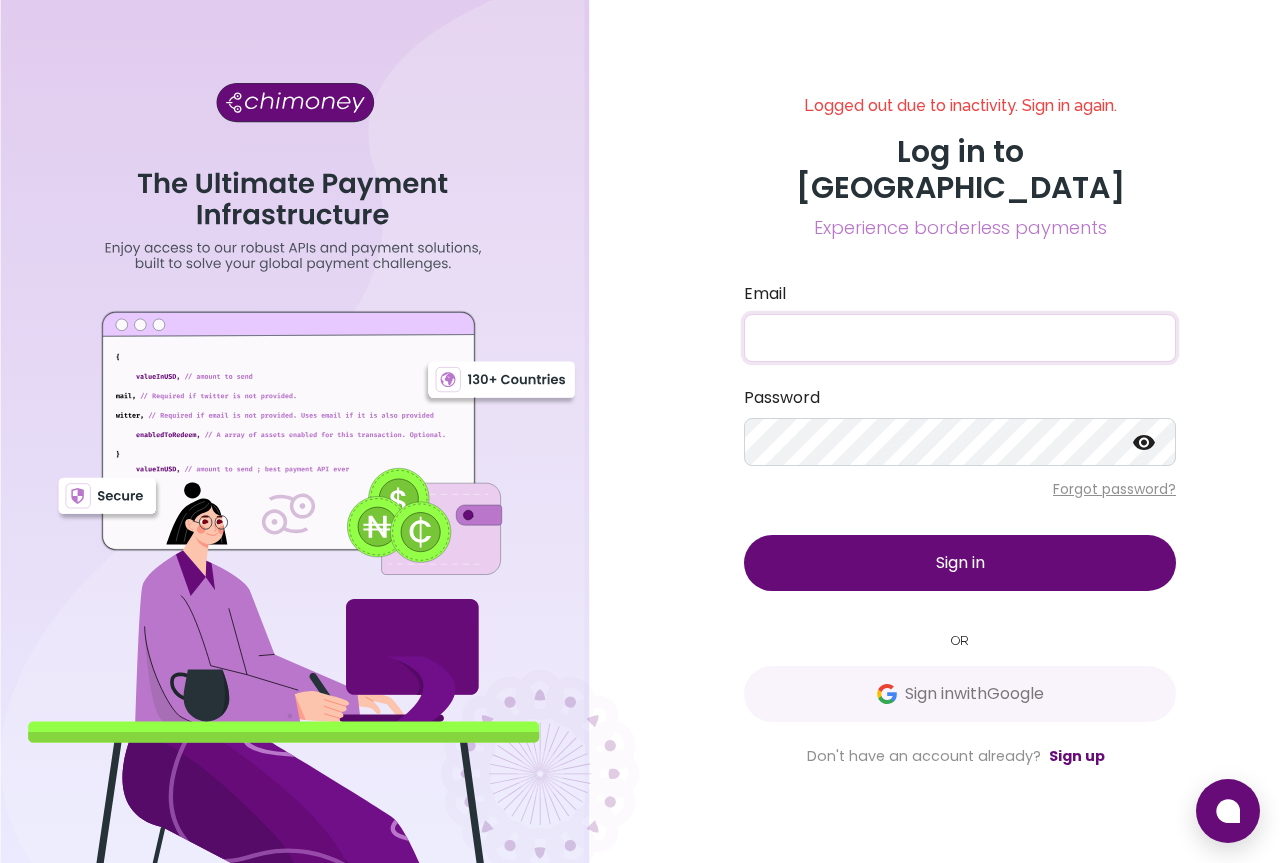 type on "[EMAIL_ADDRESS][DOMAIN_NAME]" 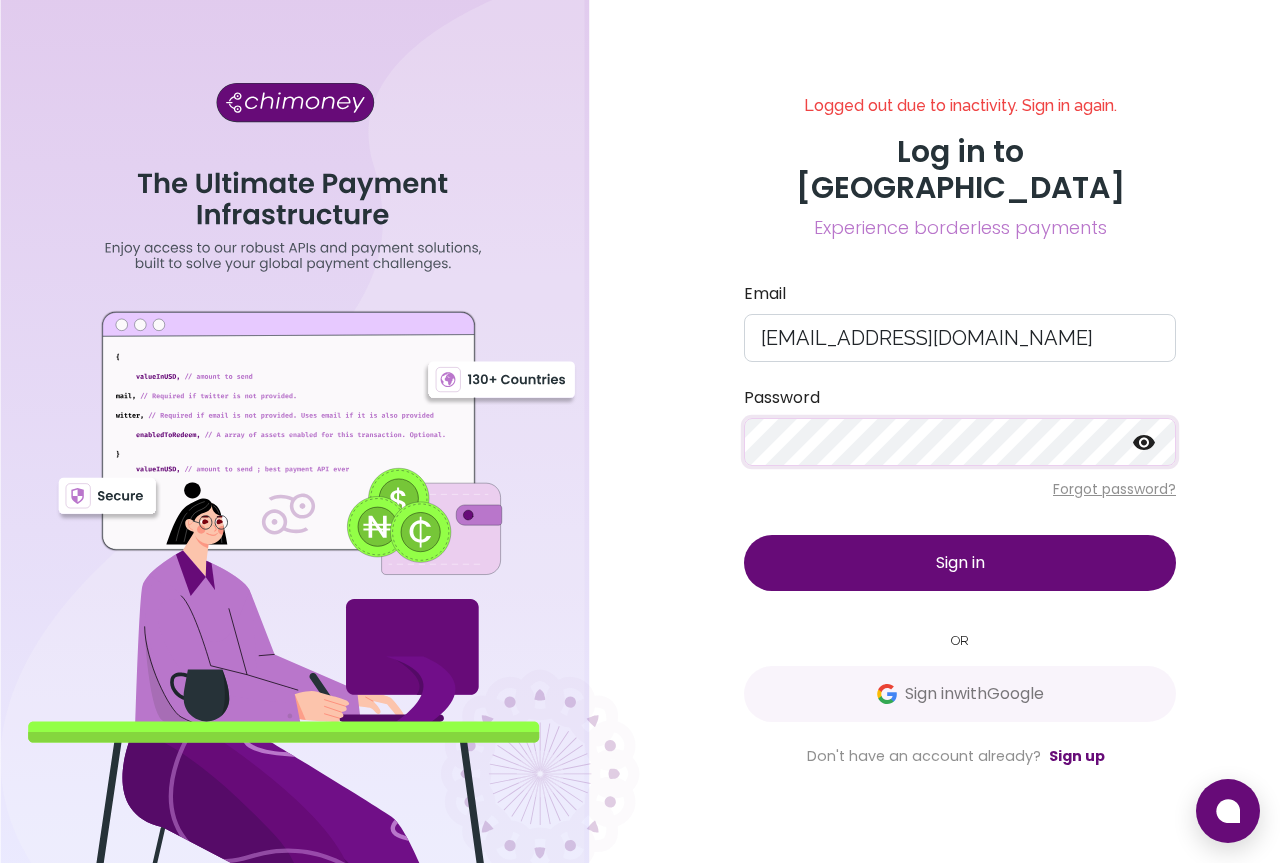click on "Sign in" at bounding box center (960, 563) 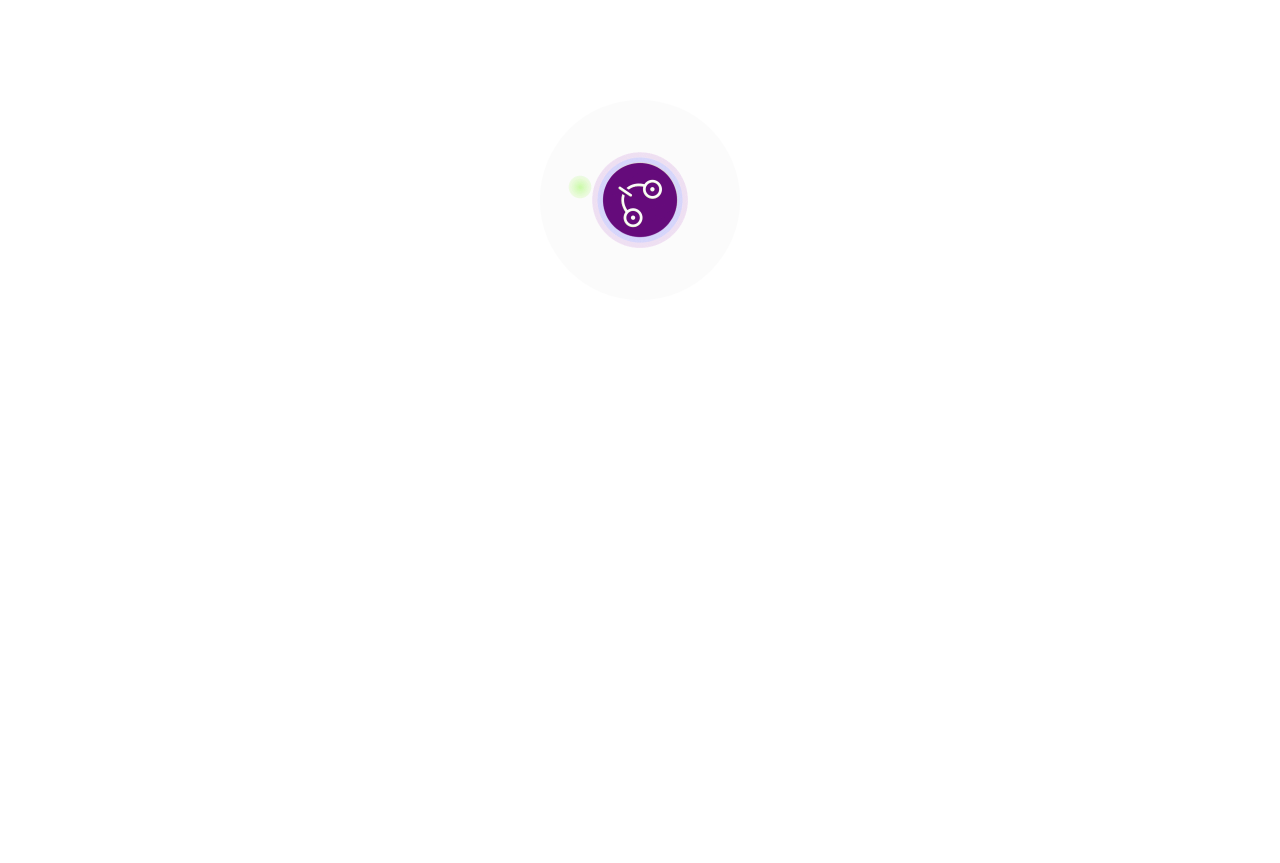 scroll, scrollTop: 0, scrollLeft: 0, axis: both 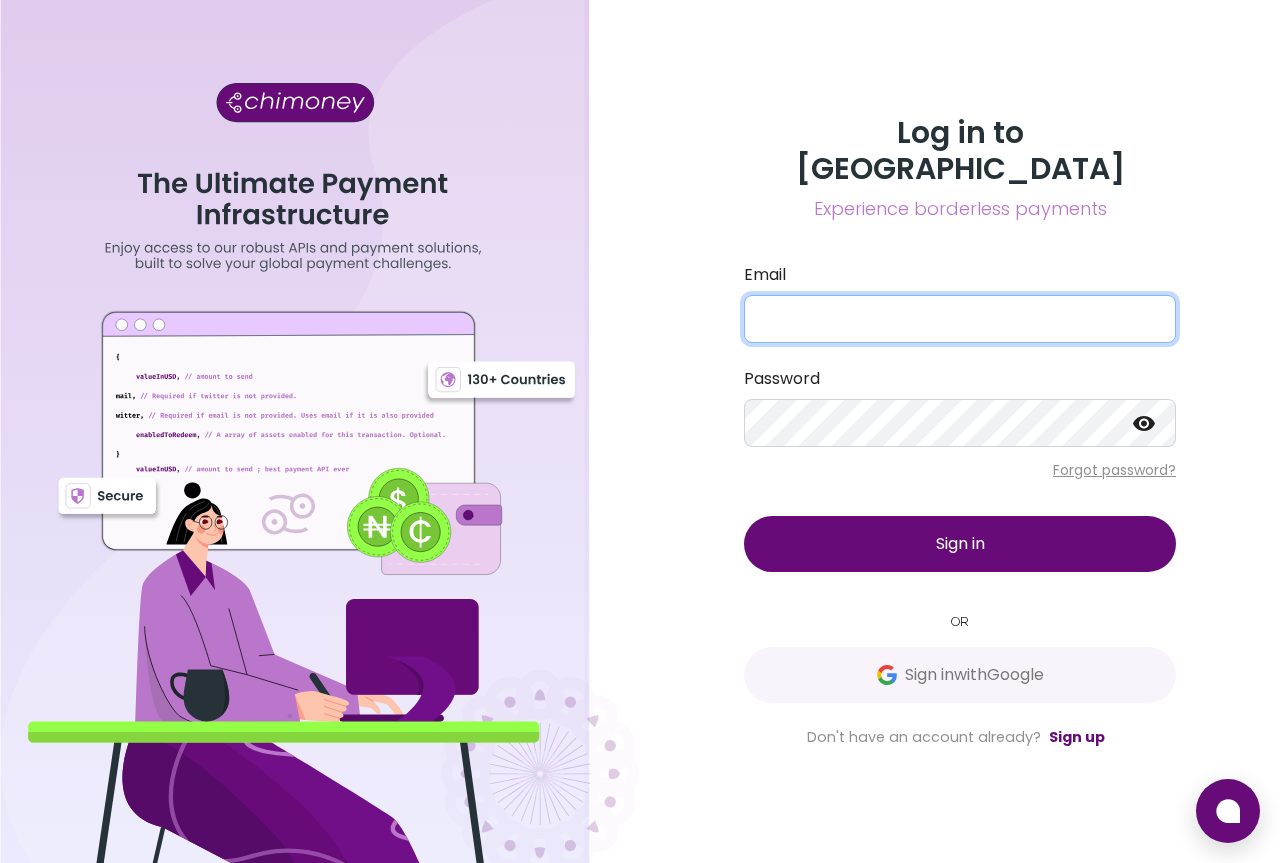 click on "Email" at bounding box center (960, 319) 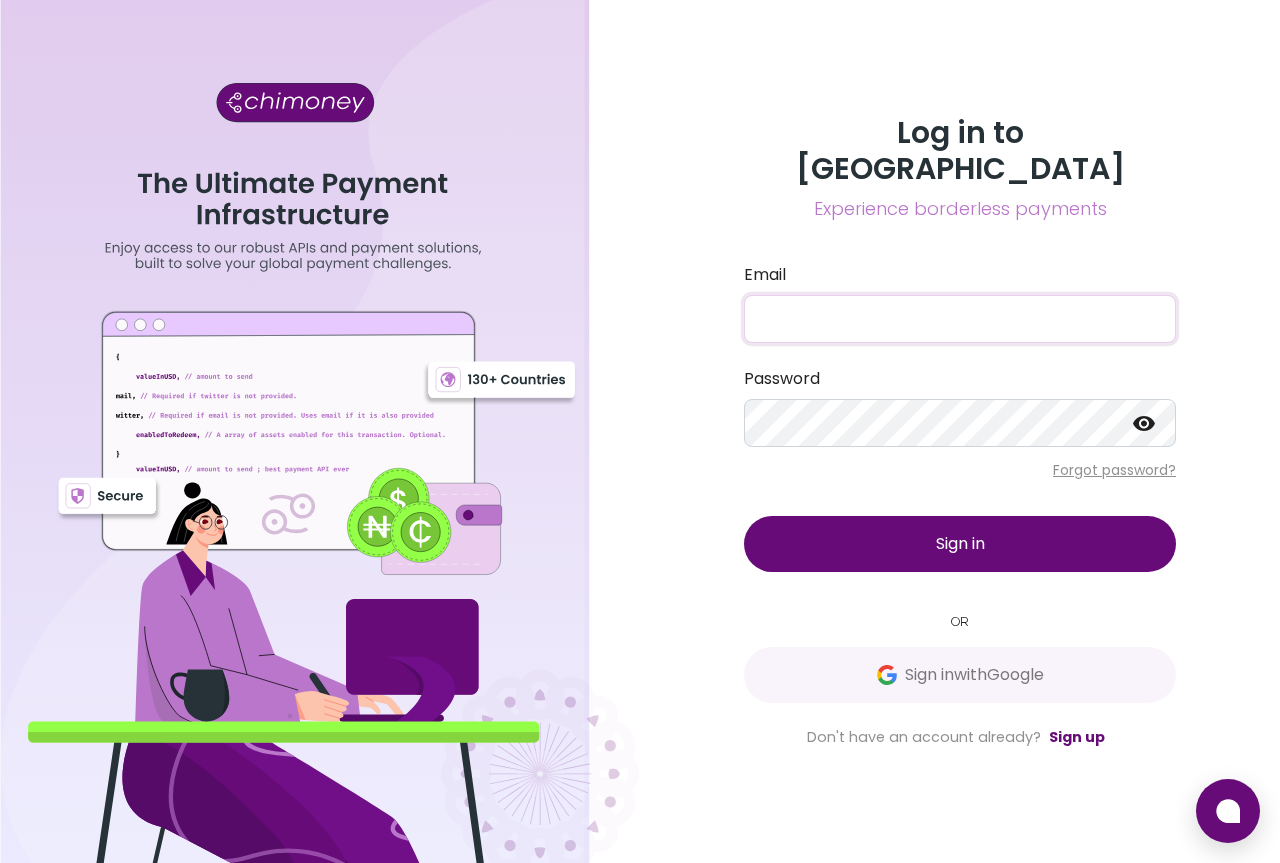 type on "kmoloi9615@gmail.com" 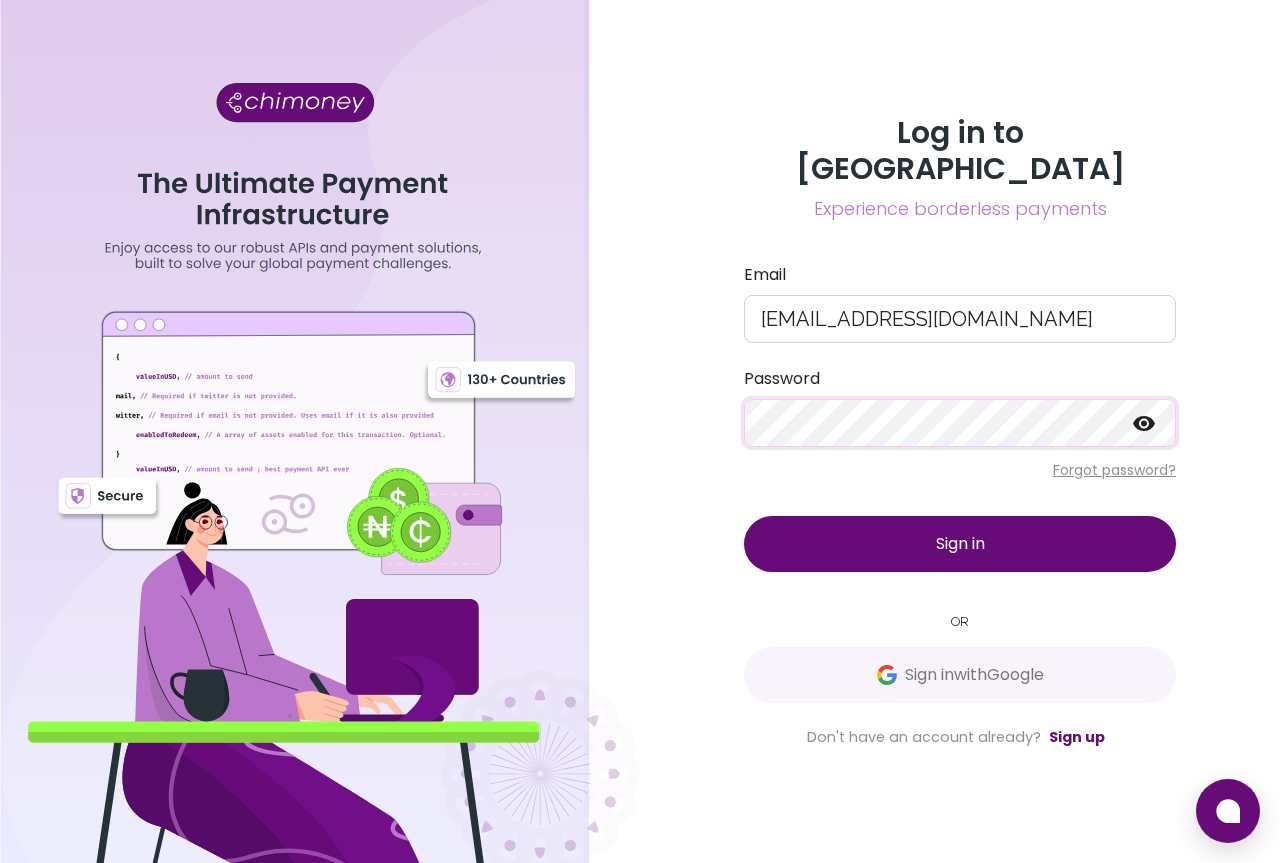 click 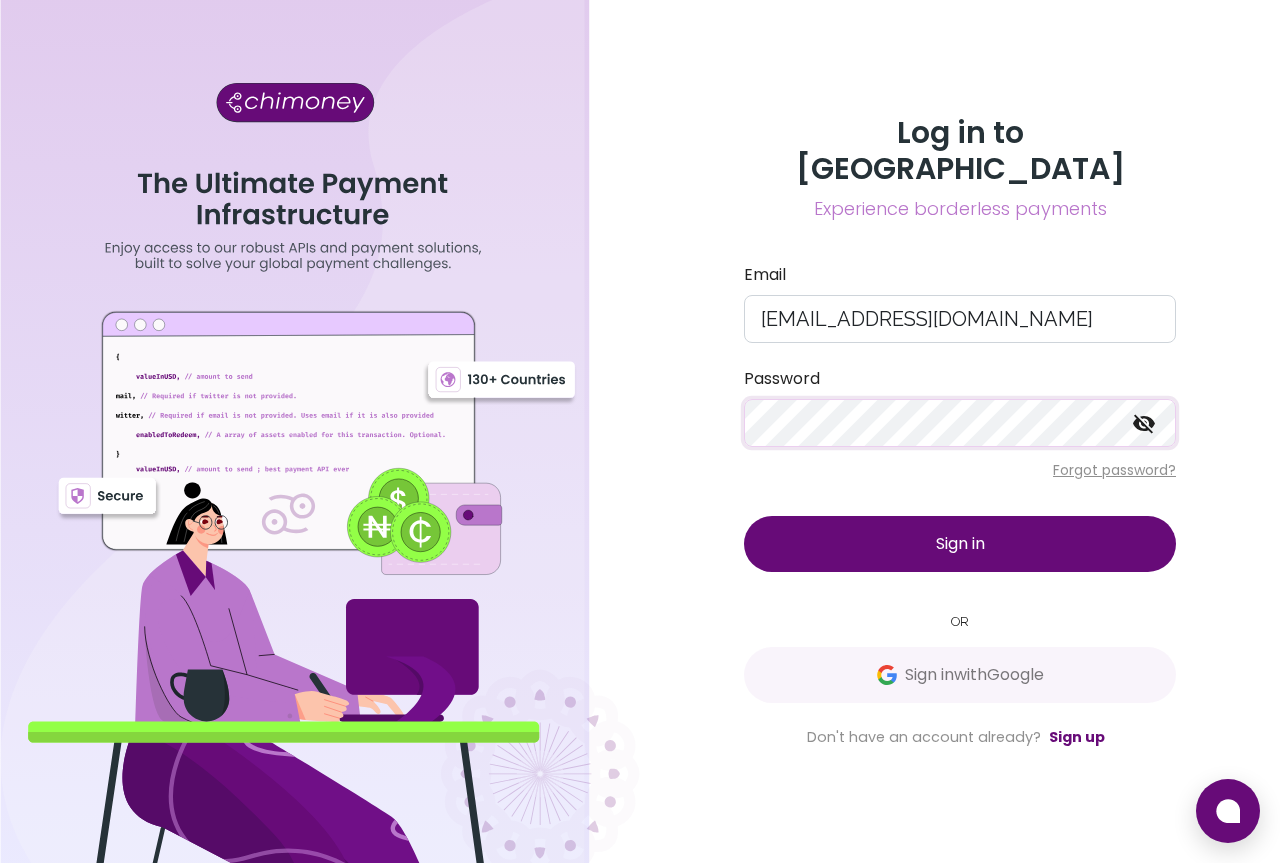 click on "Sign in" at bounding box center (960, 544) 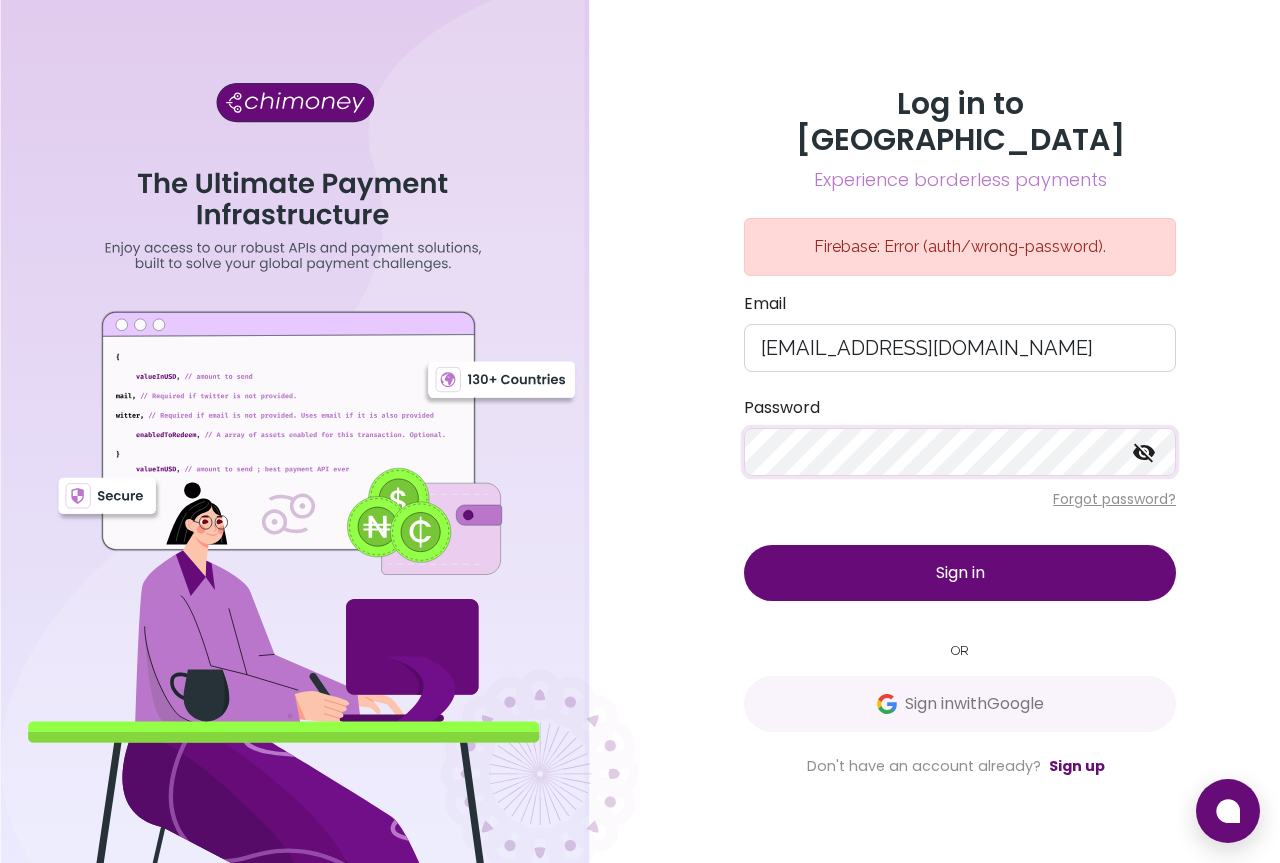 click on "Sign in" at bounding box center [960, 573] 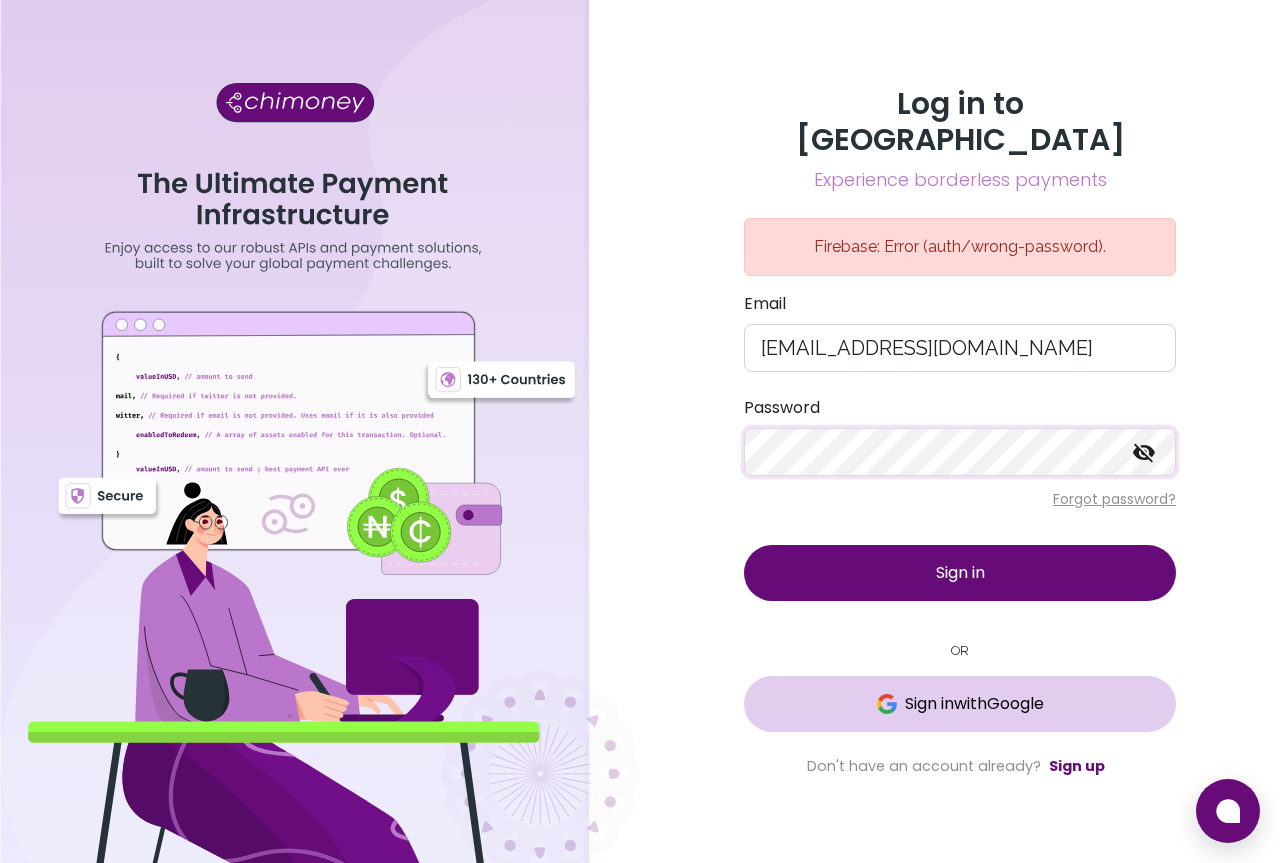click on "Sign in  with  Google" at bounding box center [974, 704] 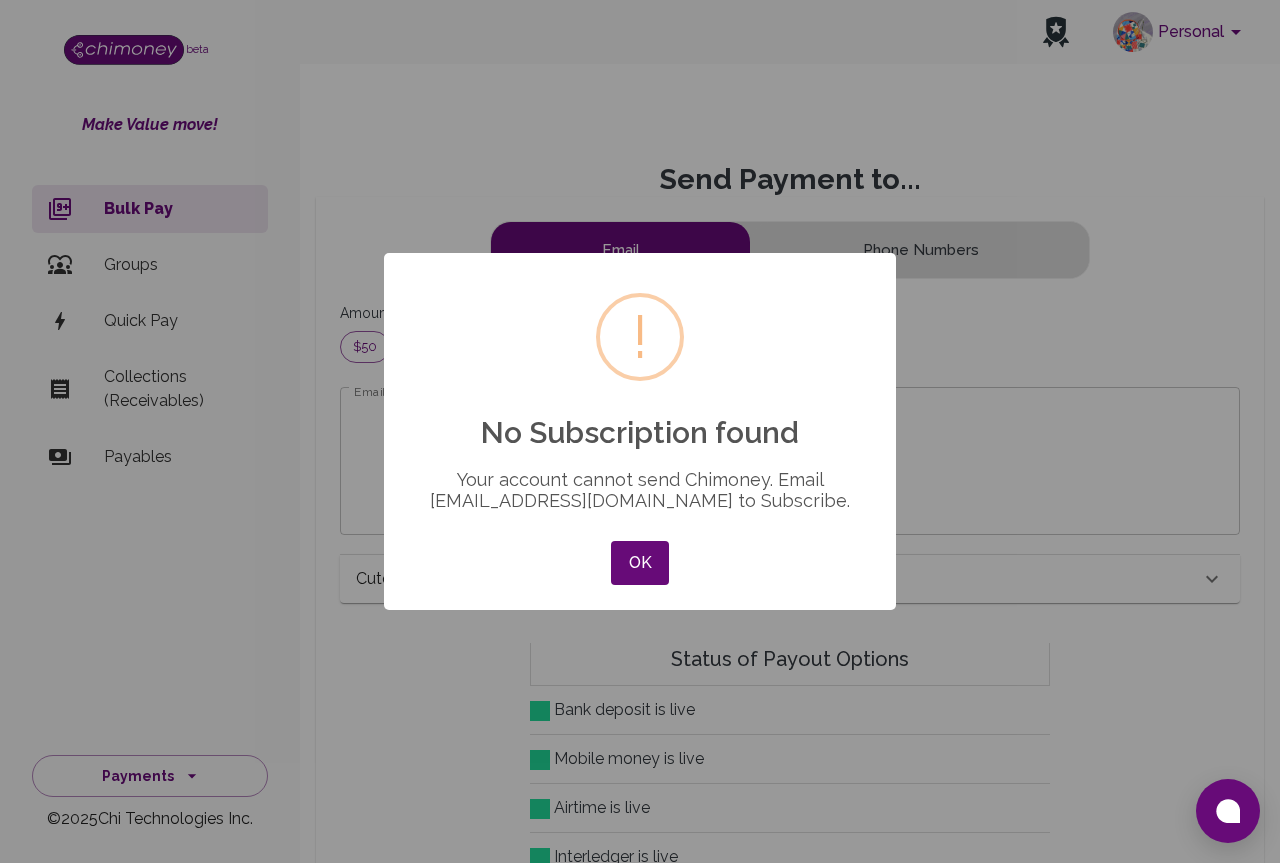 scroll, scrollTop: 16, scrollLeft: 16, axis: both 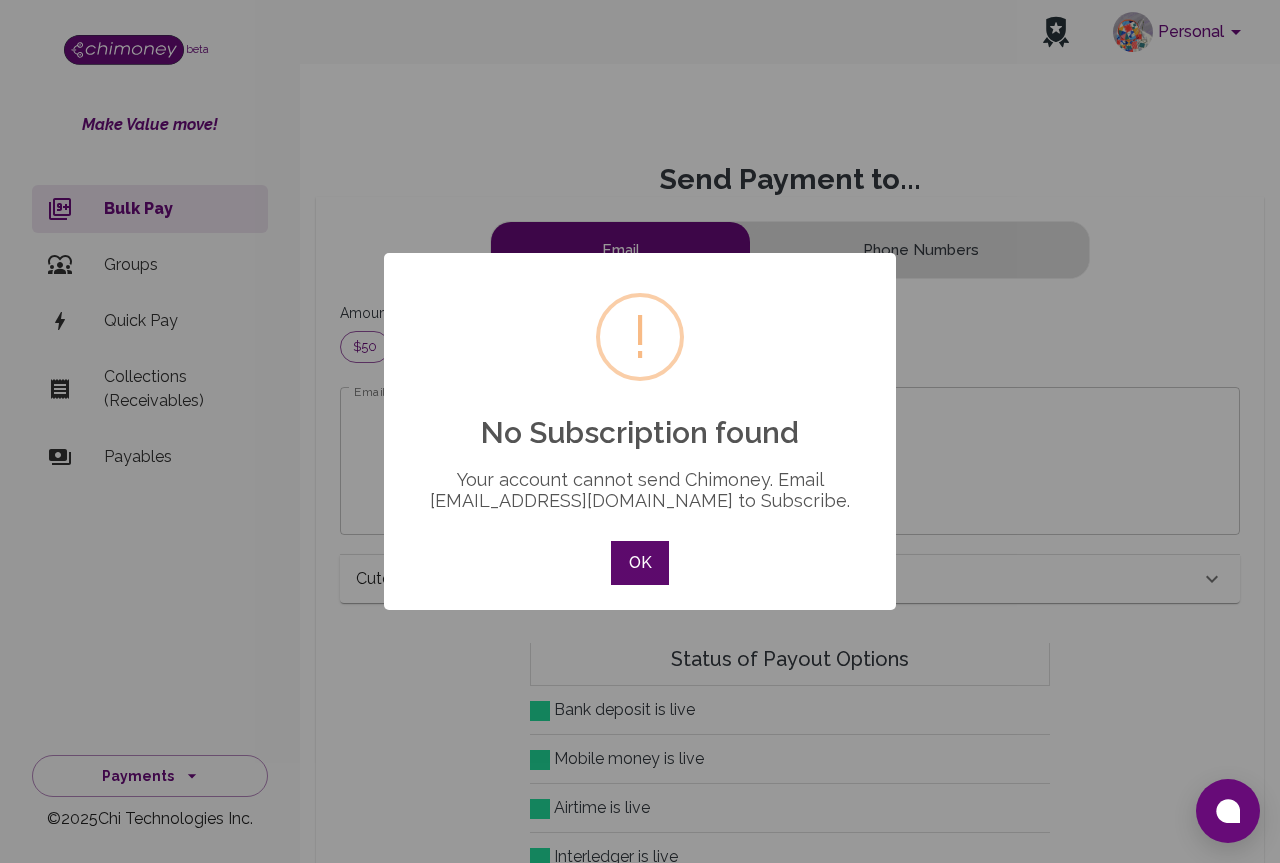 click on "OK" at bounding box center [640, 563] 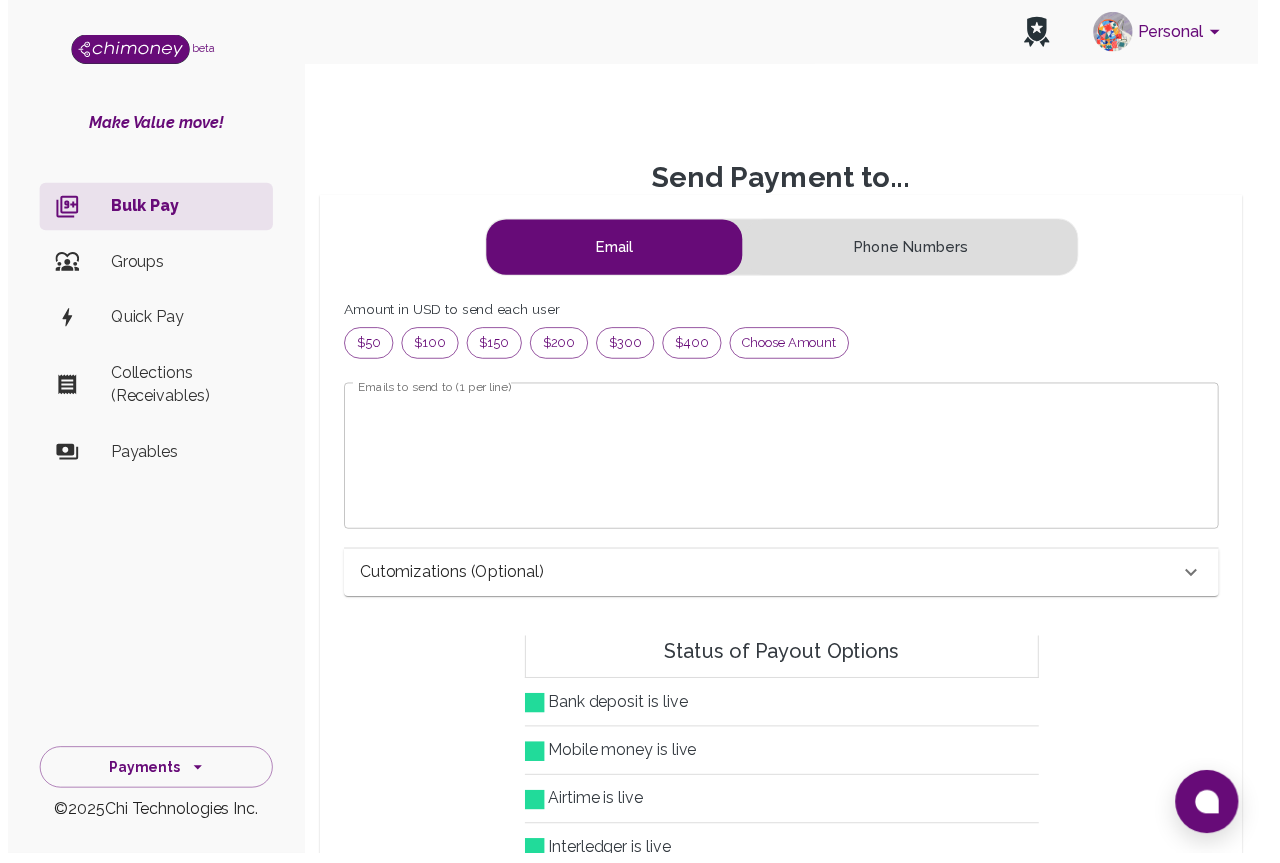 scroll, scrollTop: 242, scrollLeft: 836, axis: both 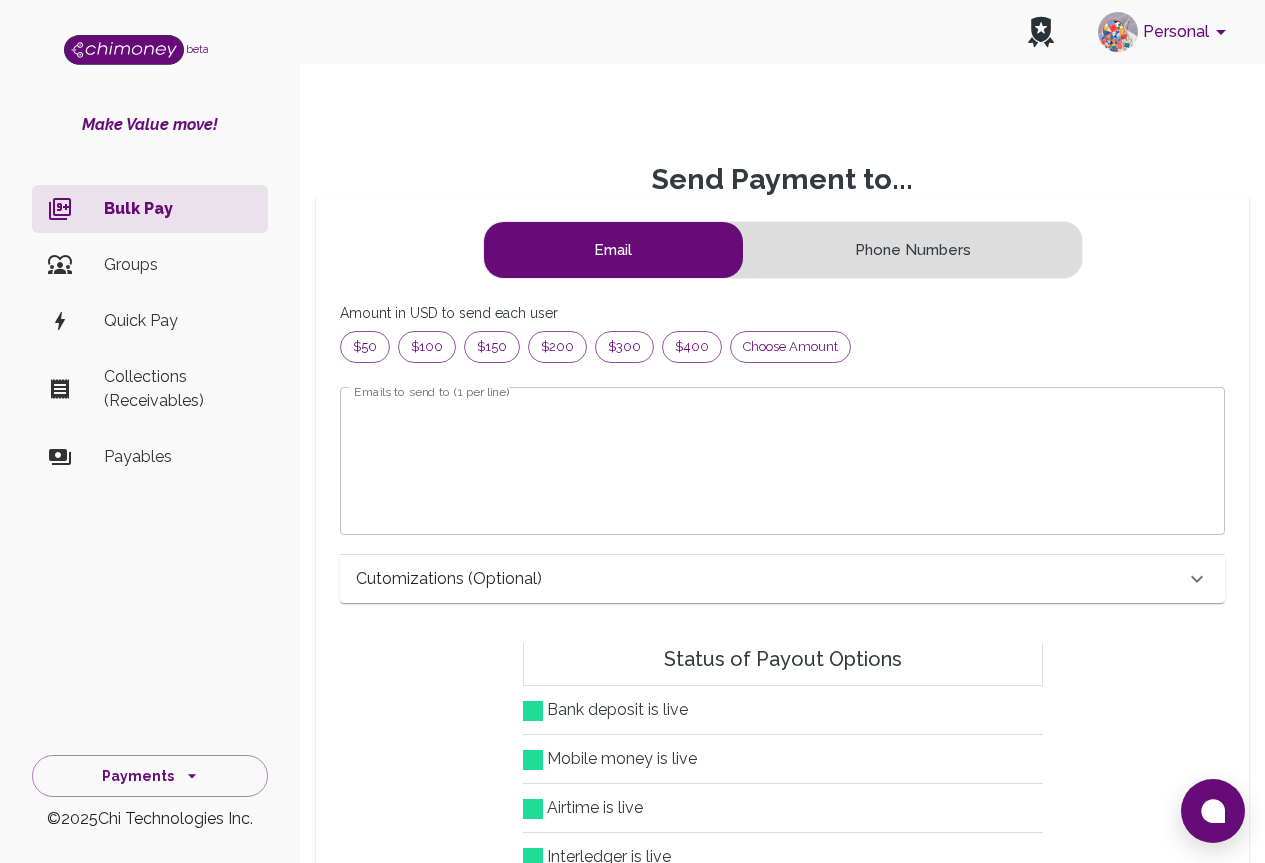 click on "Personal" at bounding box center (1165, 32) 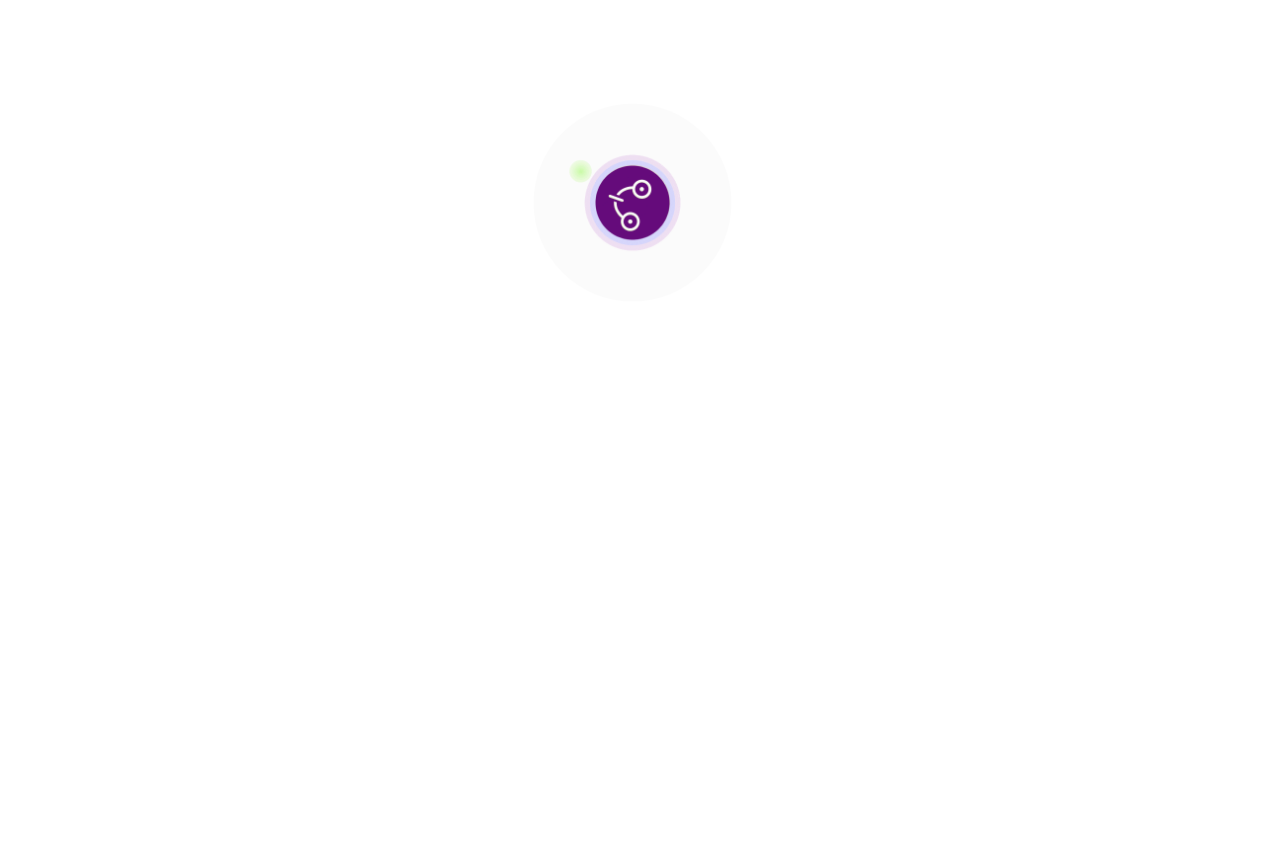 scroll, scrollTop: 0, scrollLeft: 0, axis: both 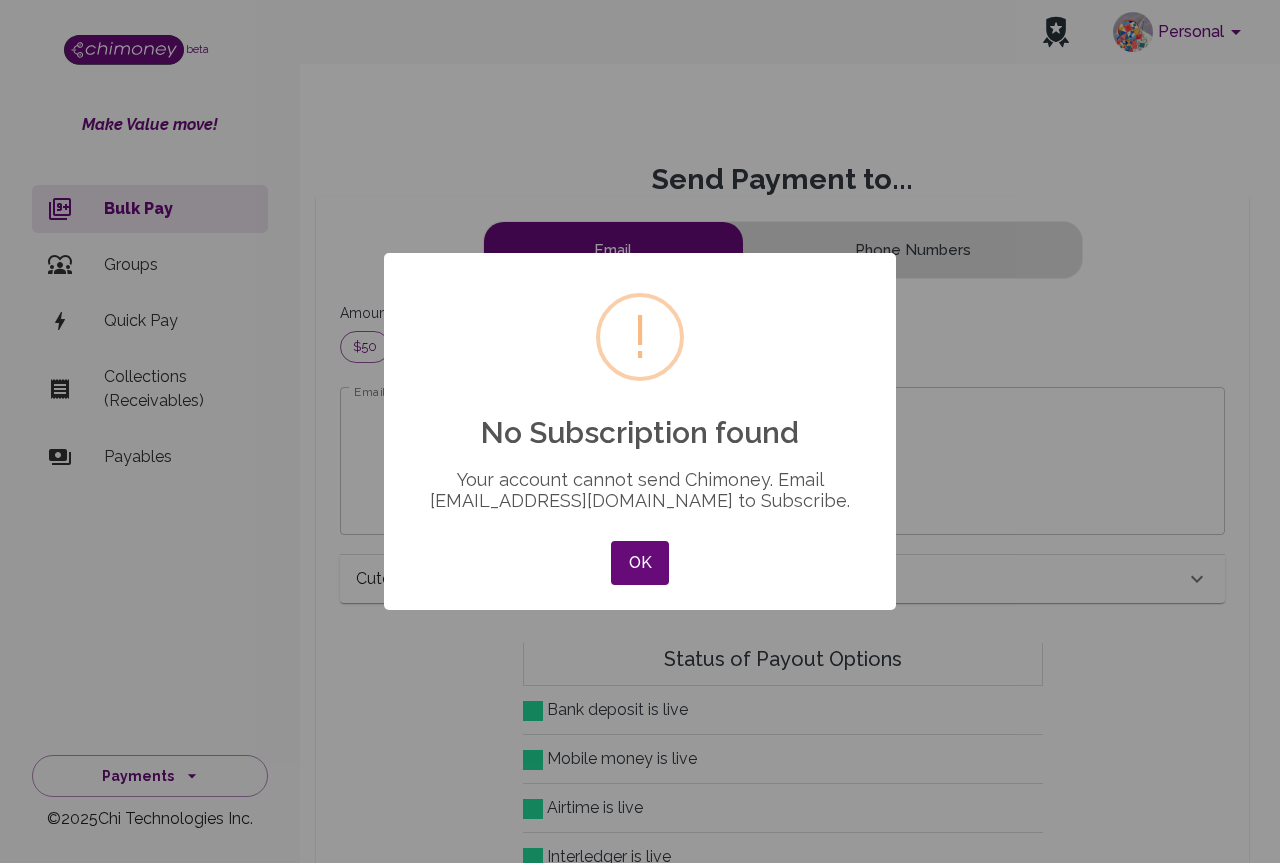 click on "× ! No Subscription found Your account cannot send Chimoney. Email [EMAIL_ADDRESS][DOMAIN_NAME] to Subscribe. OK No Cancel" at bounding box center [640, 431] 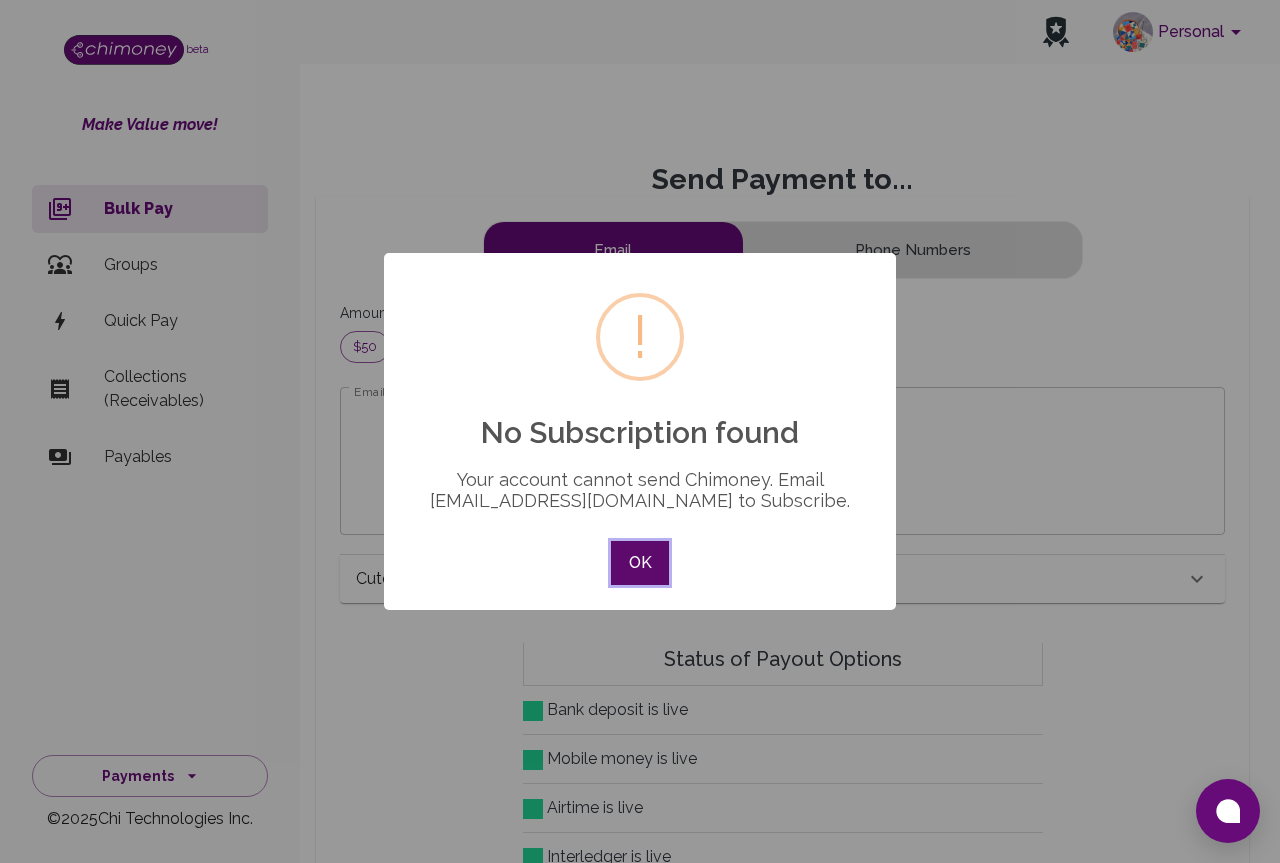 click on "OK" at bounding box center (640, 563) 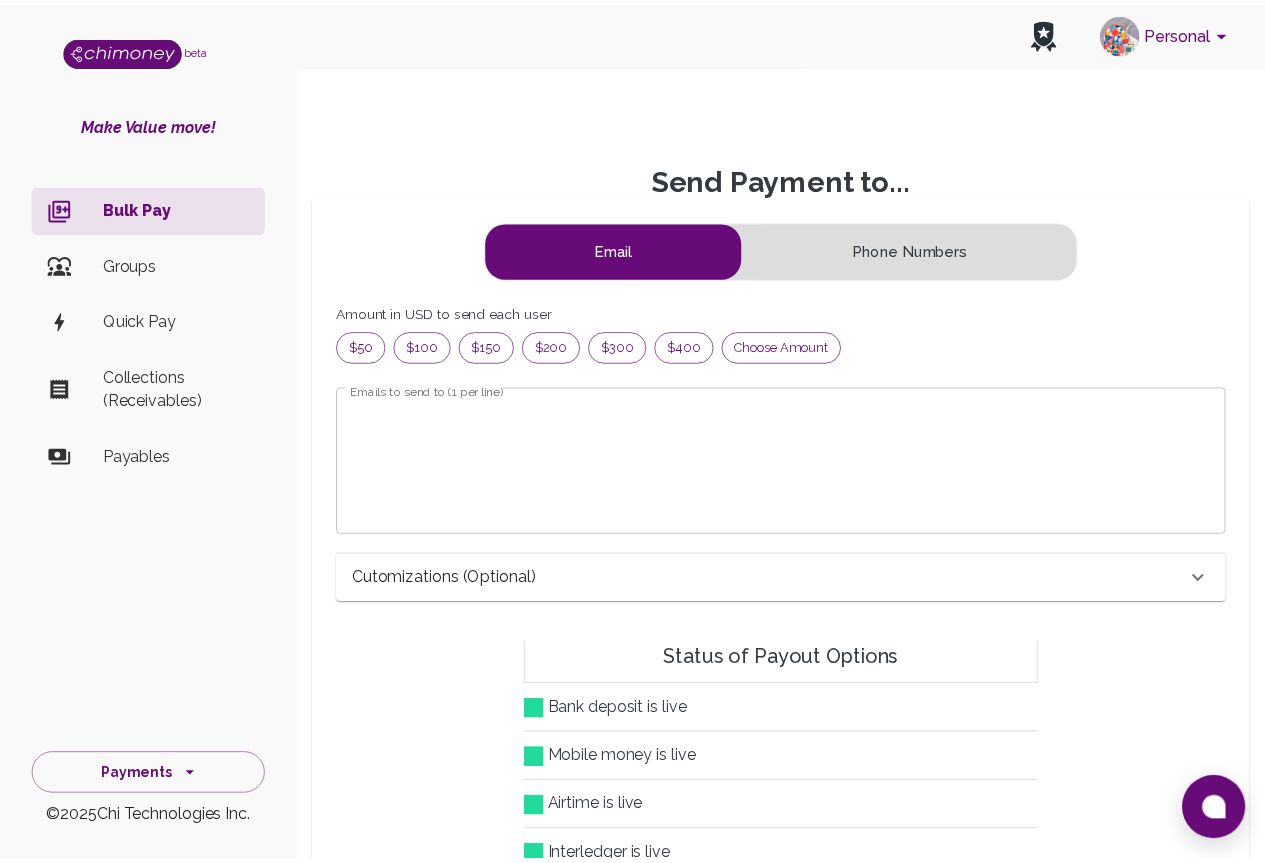 scroll, scrollTop: 16, scrollLeft: 16, axis: both 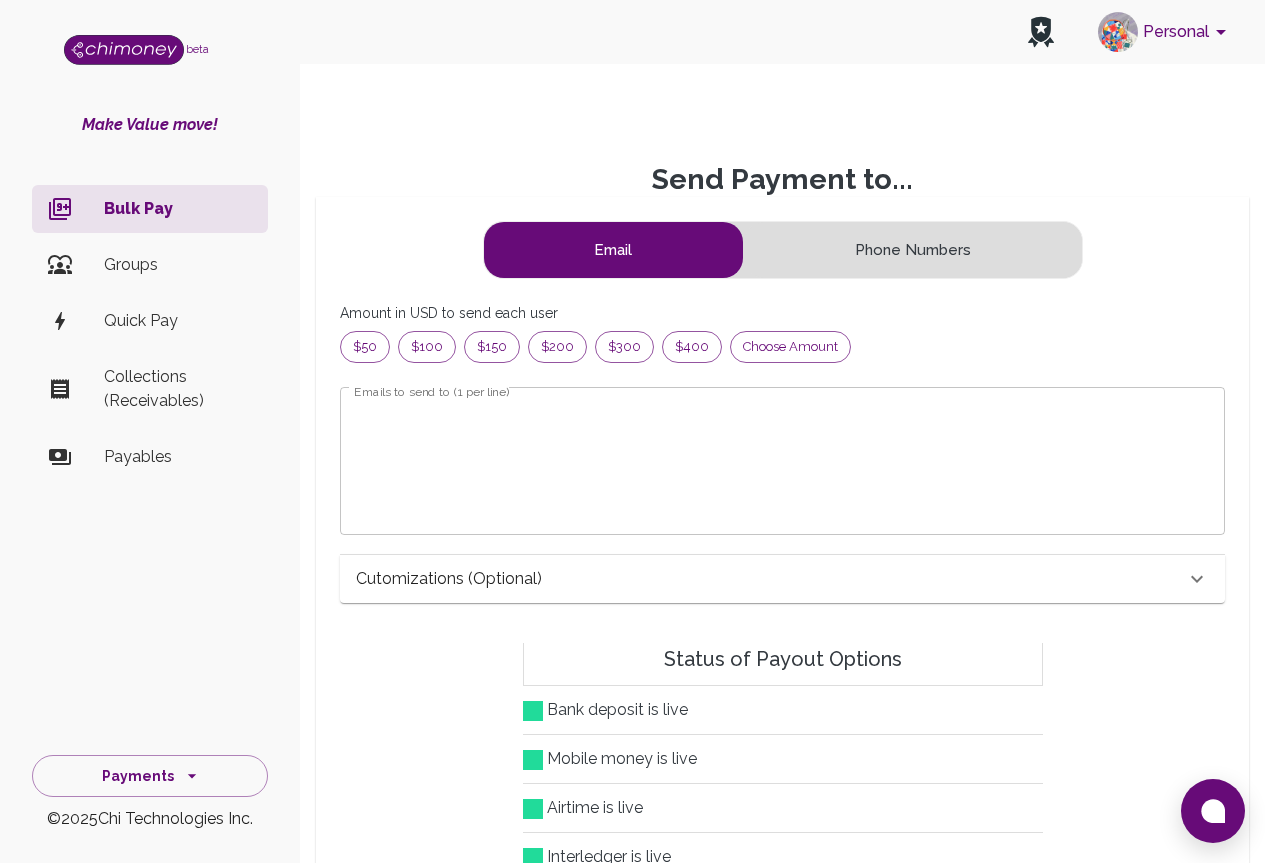 click at bounding box center (124, 50) 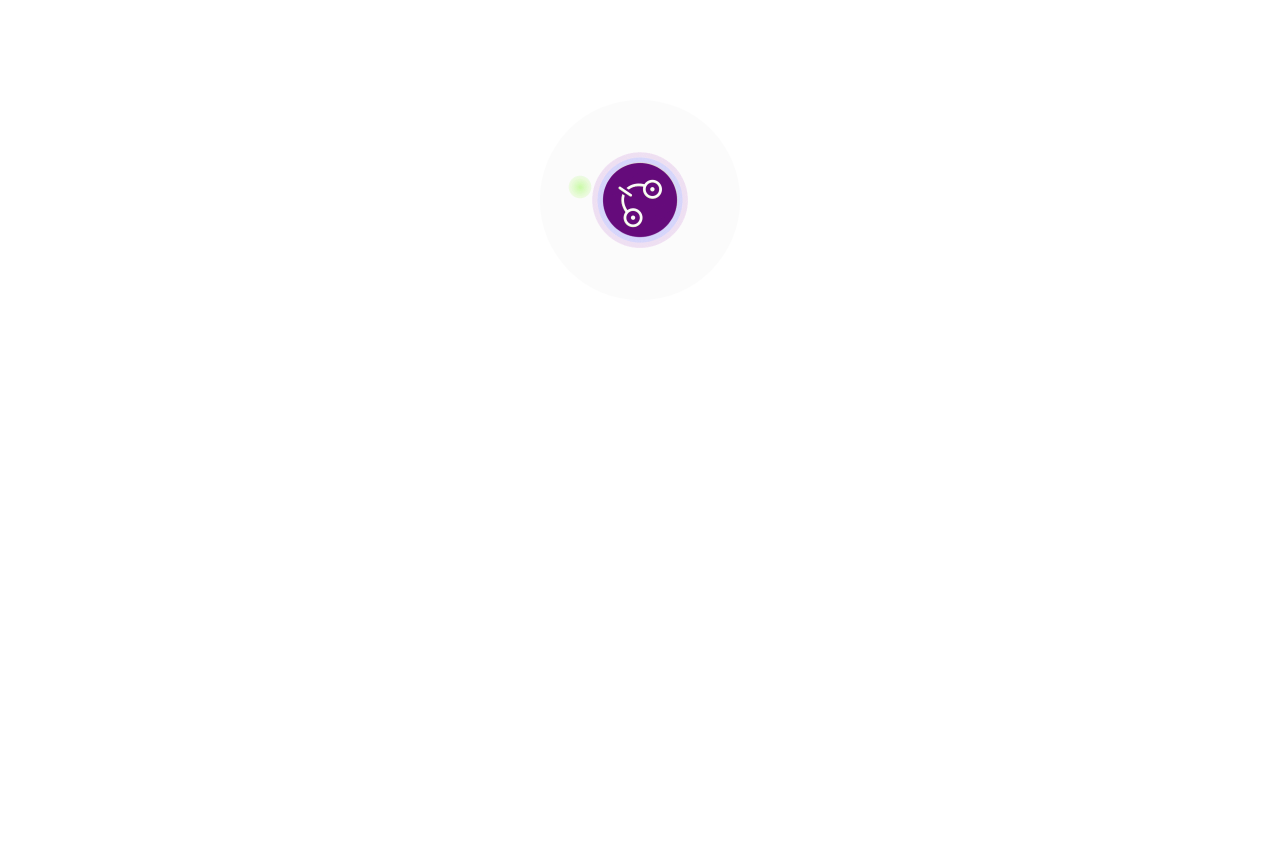 scroll, scrollTop: 0, scrollLeft: 0, axis: both 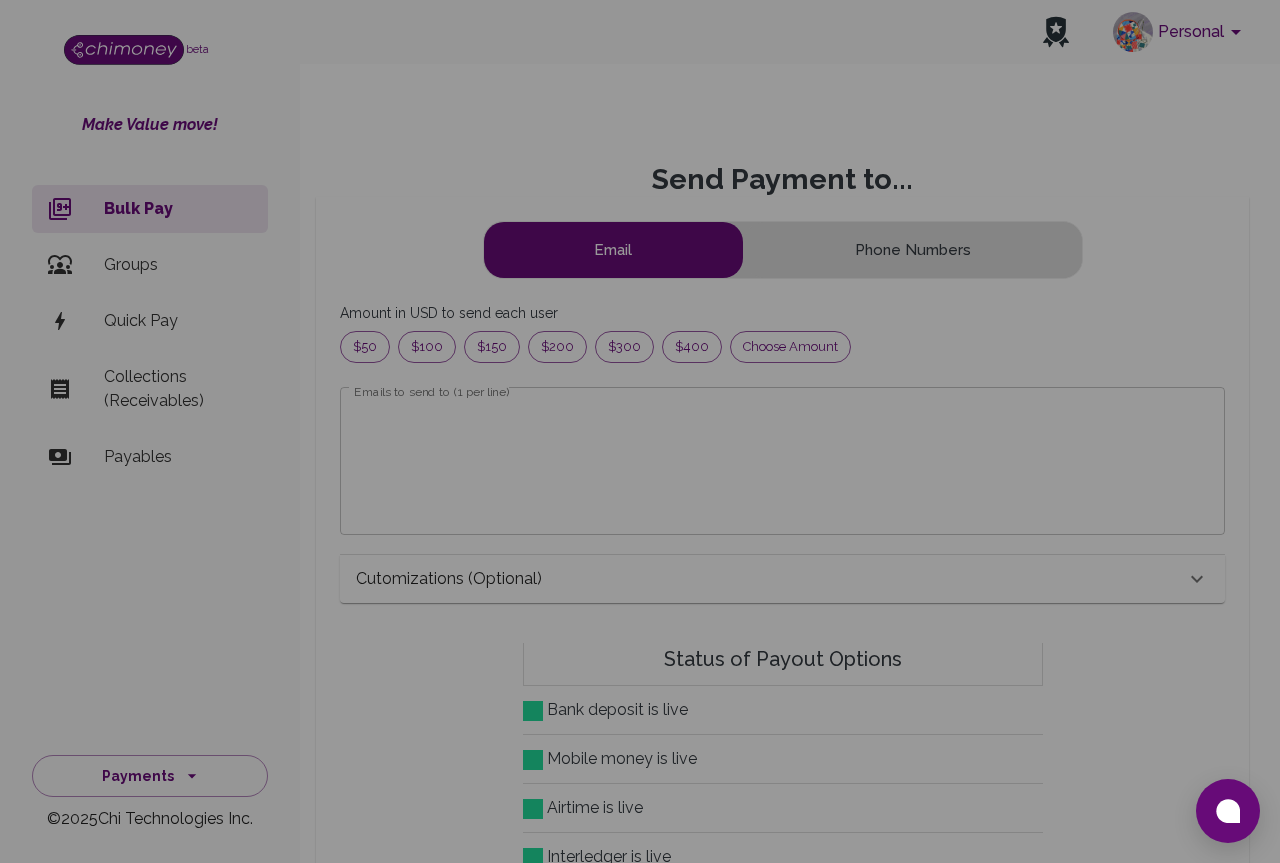 drag, startPoint x: 153, startPoint y: 72, endPoint x: 154, endPoint y: 58, distance: 14.035668 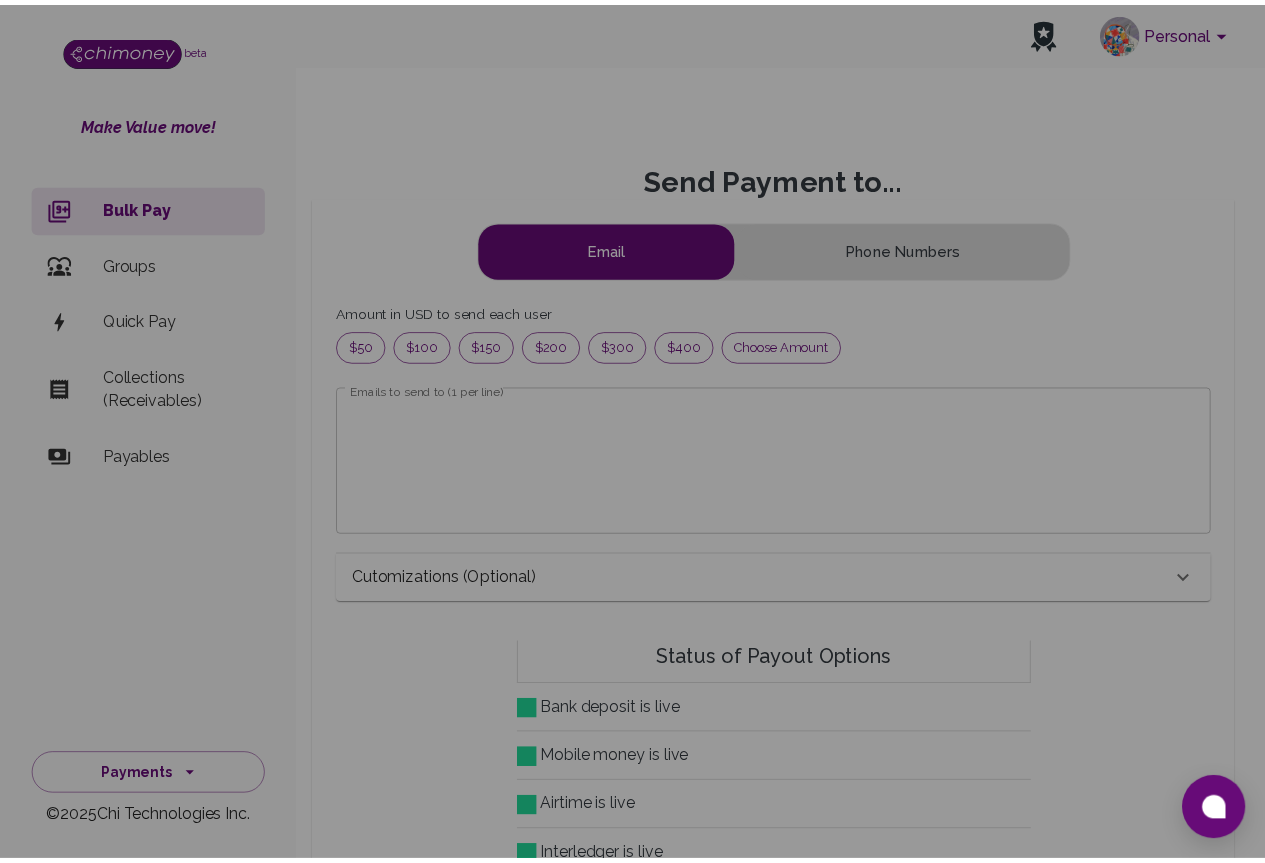 scroll, scrollTop: 242, scrollLeft: 836, axis: both 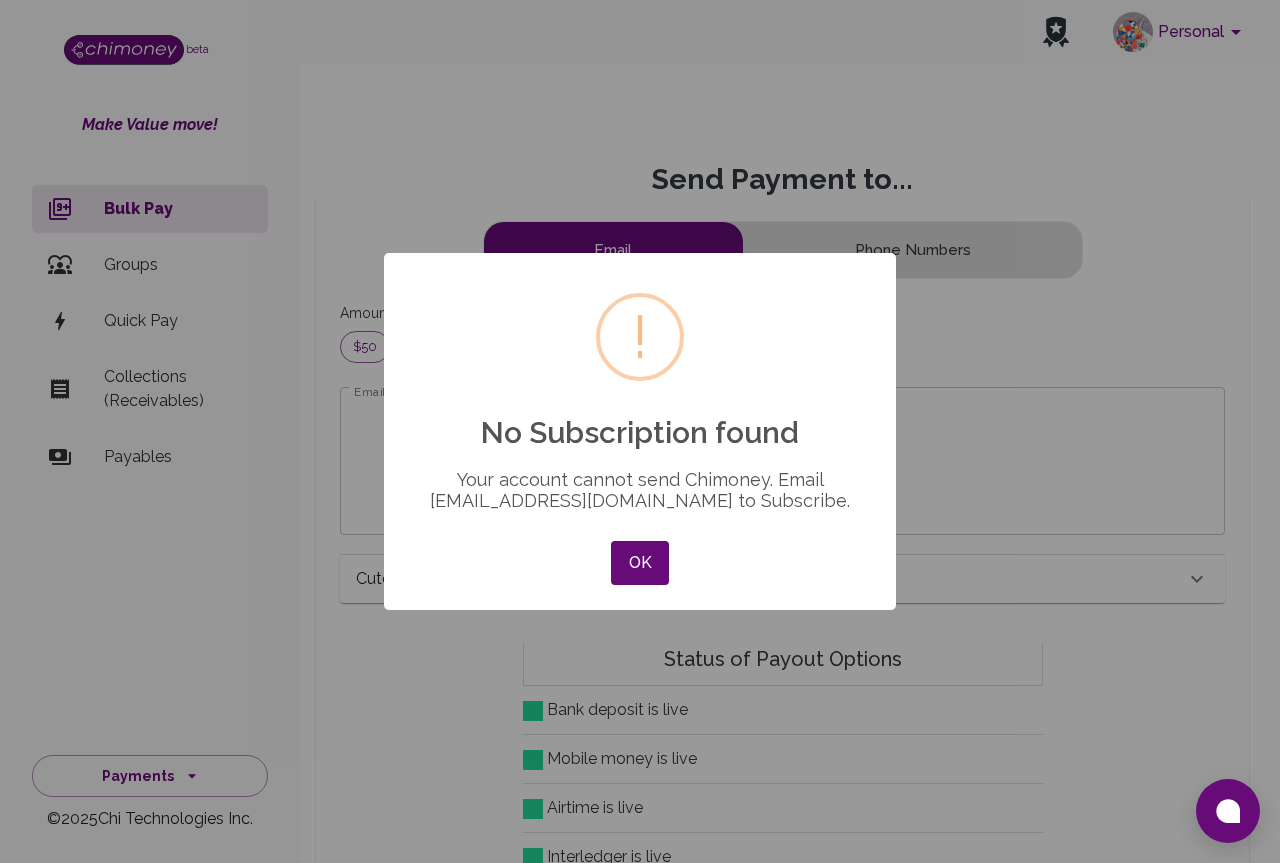 click on "× ! No Subscription found Your account cannot send Chimoney. Email [EMAIL_ADDRESS][DOMAIN_NAME] to Subscribe. OK No Cancel" at bounding box center [640, 431] 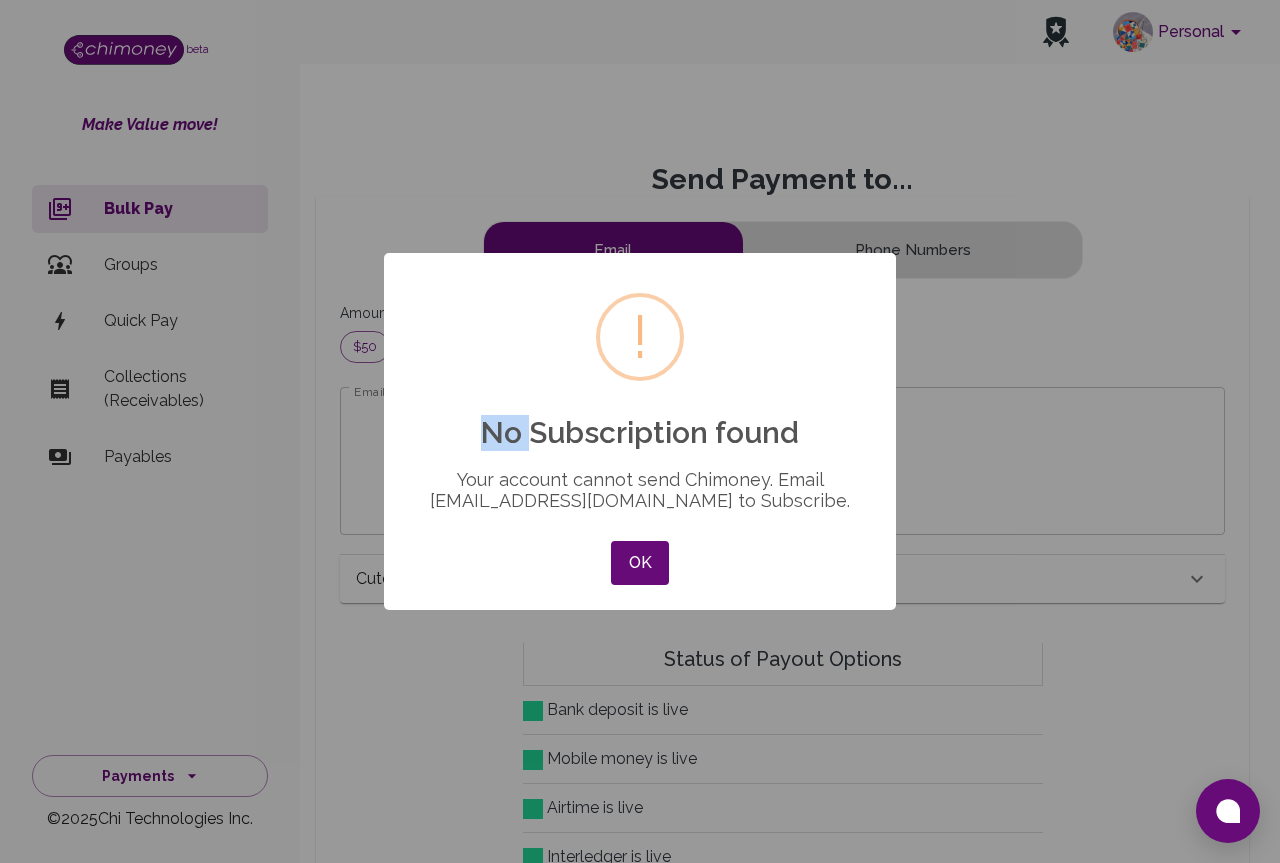 click on "× ! No Subscription found Your account cannot send Chimoney. Email [EMAIL_ADDRESS][DOMAIN_NAME] to Subscribe. OK No Cancel" at bounding box center [640, 431] 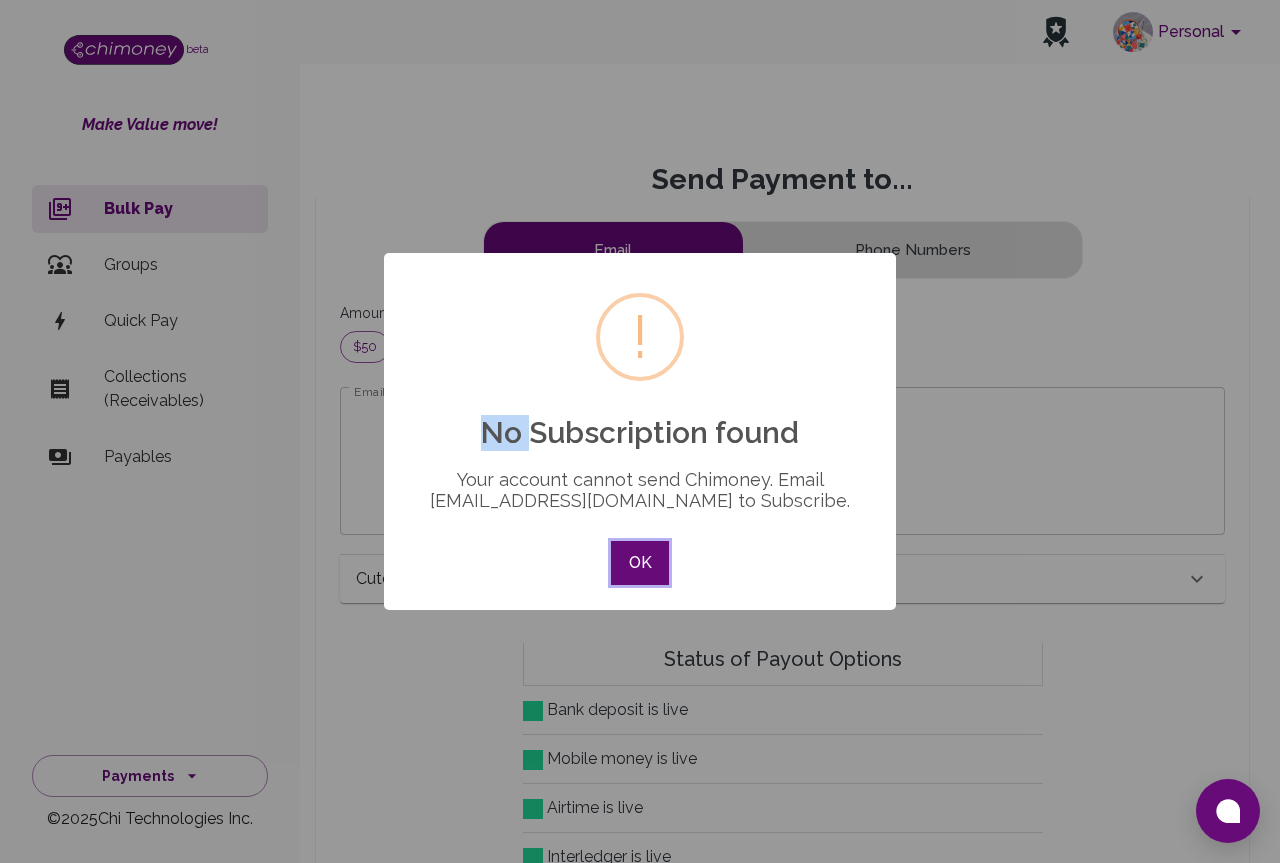 drag, startPoint x: 645, startPoint y: 562, endPoint x: 638, endPoint y: 546, distance: 17.464249 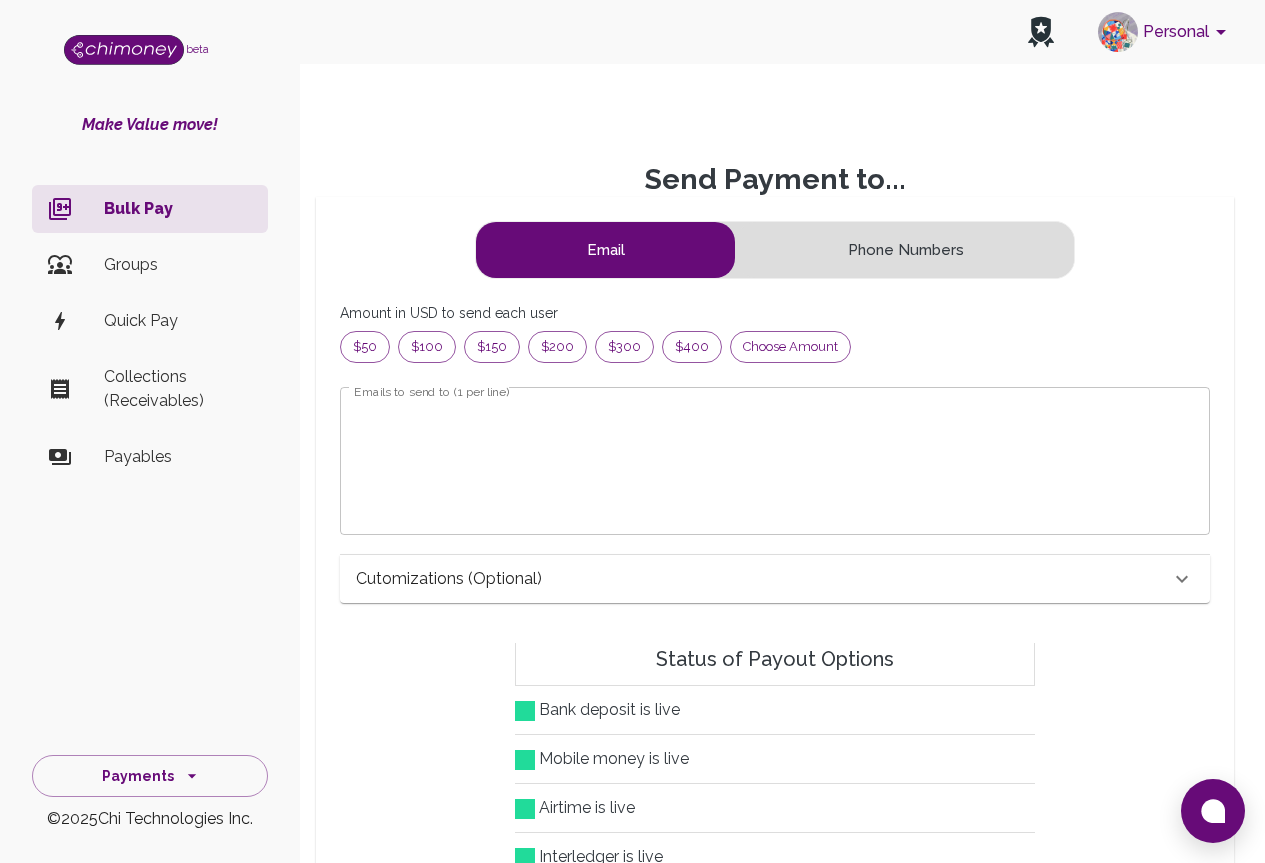 scroll, scrollTop: 16, scrollLeft: 16, axis: both 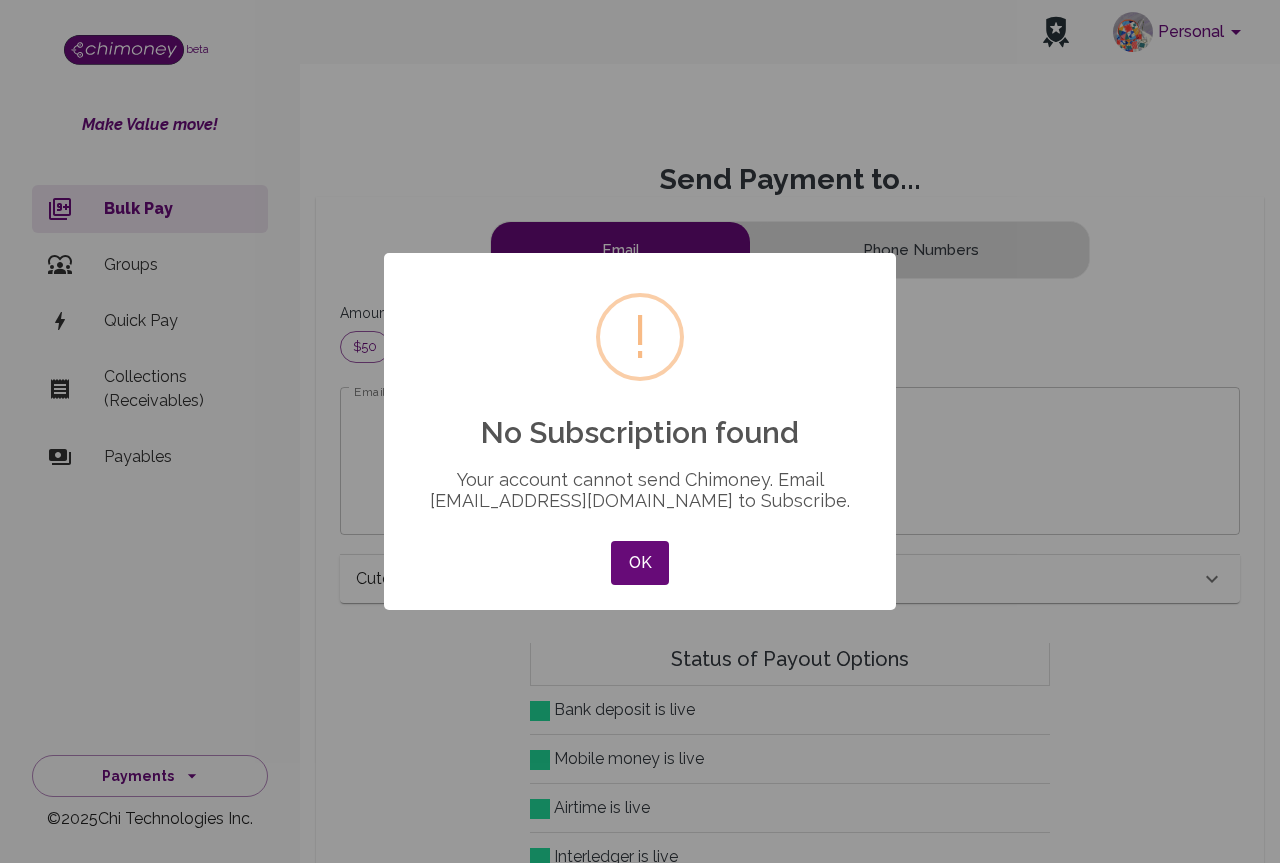 click on "× ! No Subscription found Your account cannot send Chimoney. Email [EMAIL_ADDRESS][DOMAIN_NAME] to Subscribe. OK No Cancel" at bounding box center (640, 431) 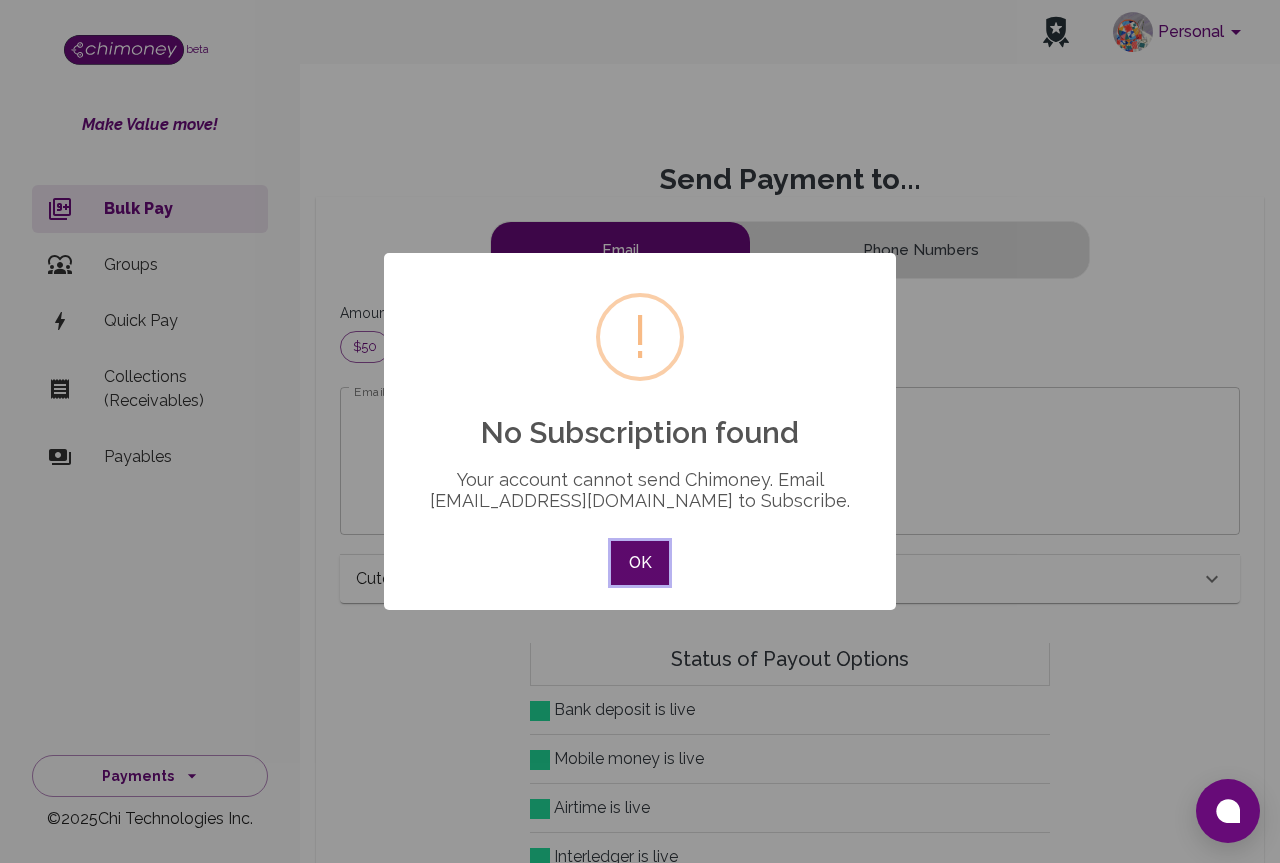 click on "OK" at bounding box center [640, 563] 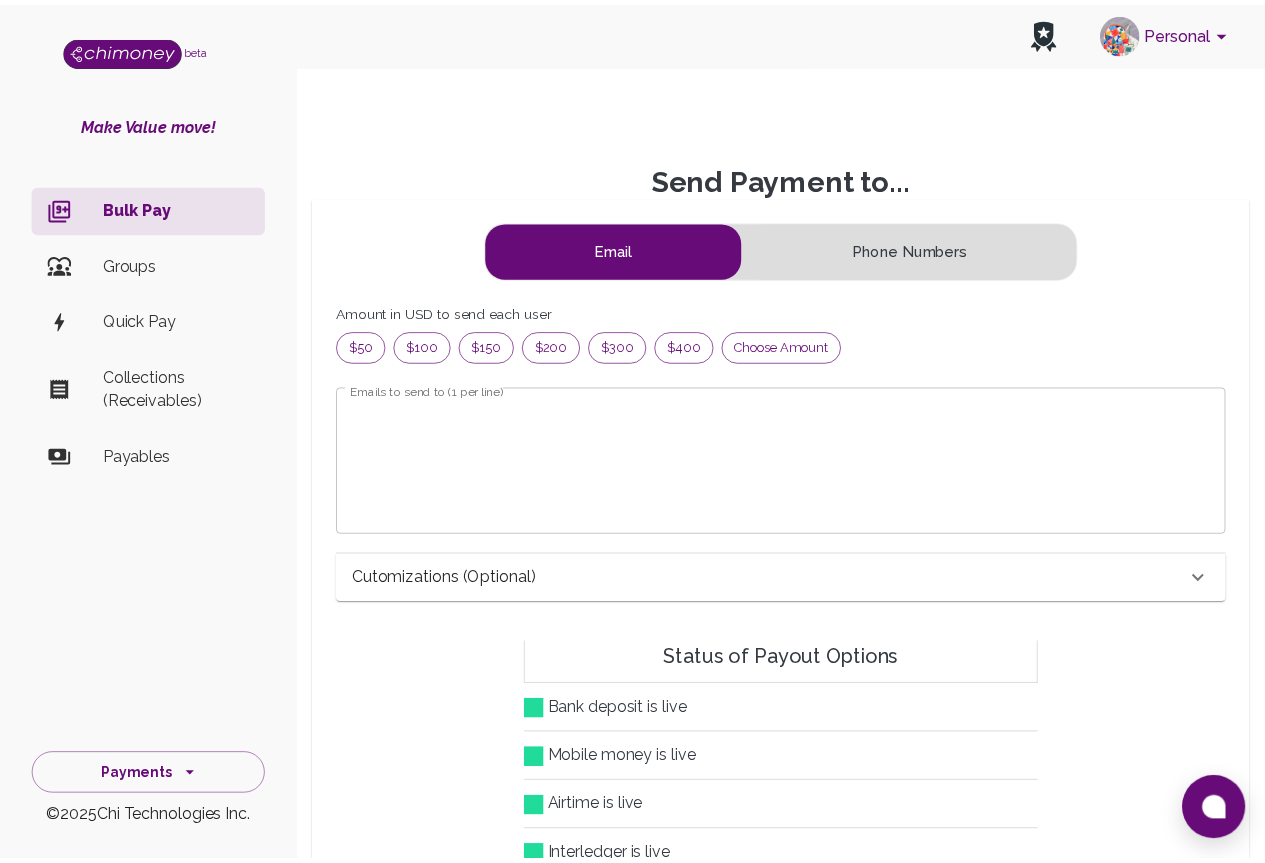 scroll, scrollTop: 242, scrollLeft: 836, axis: both 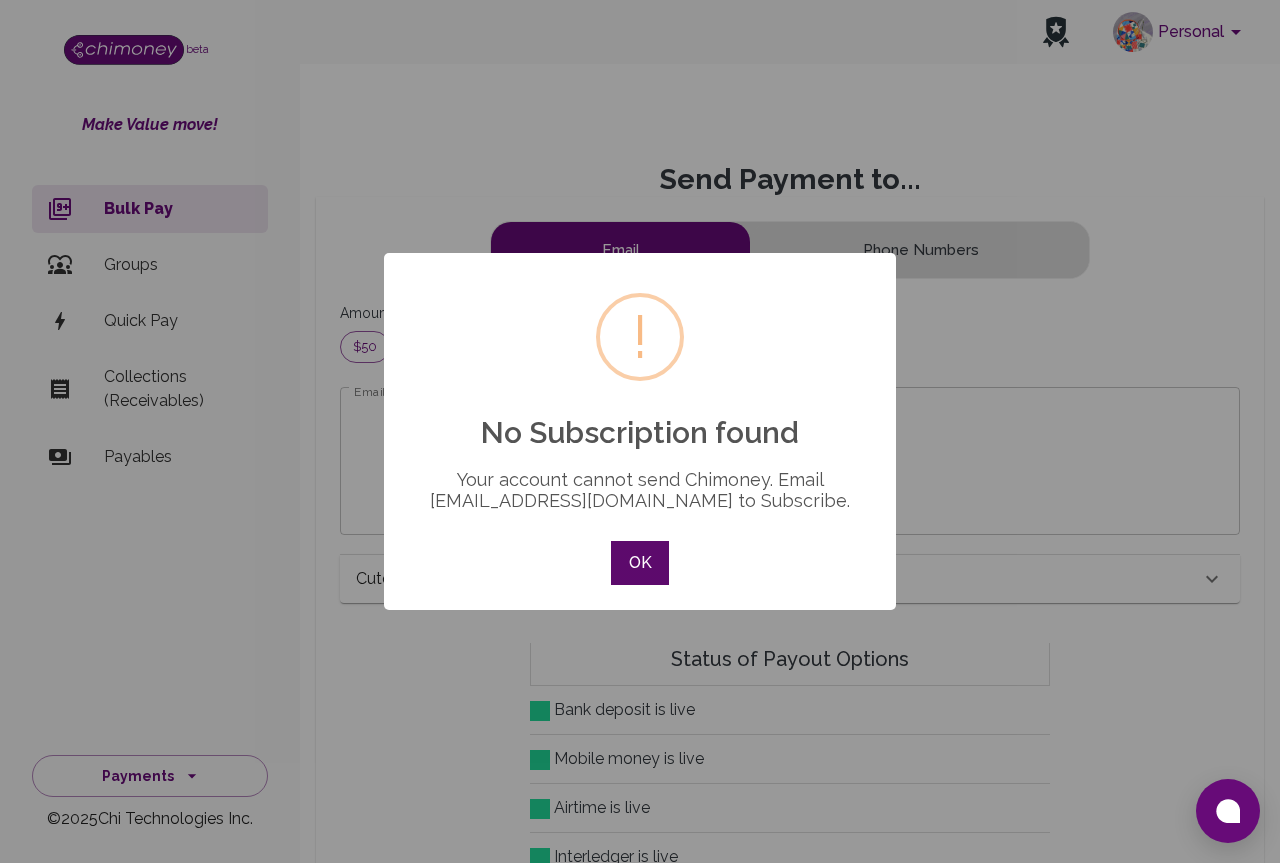 drag, startPoint x: 636, startPoint y: 557, endPoint x: 627, endPoint y: 547, distance: 13.453624 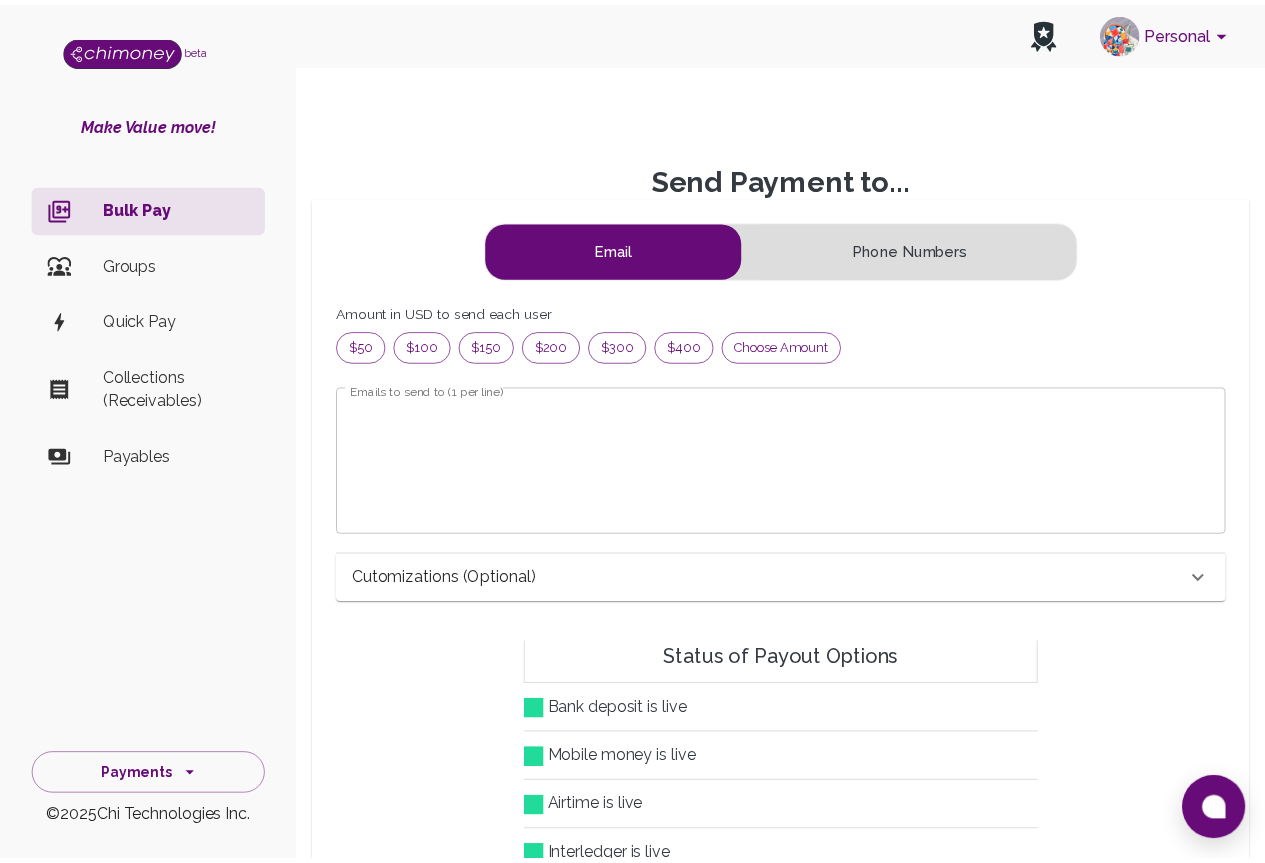 scroll, scrollTop: 242, scrollLeft: 836, axis: both 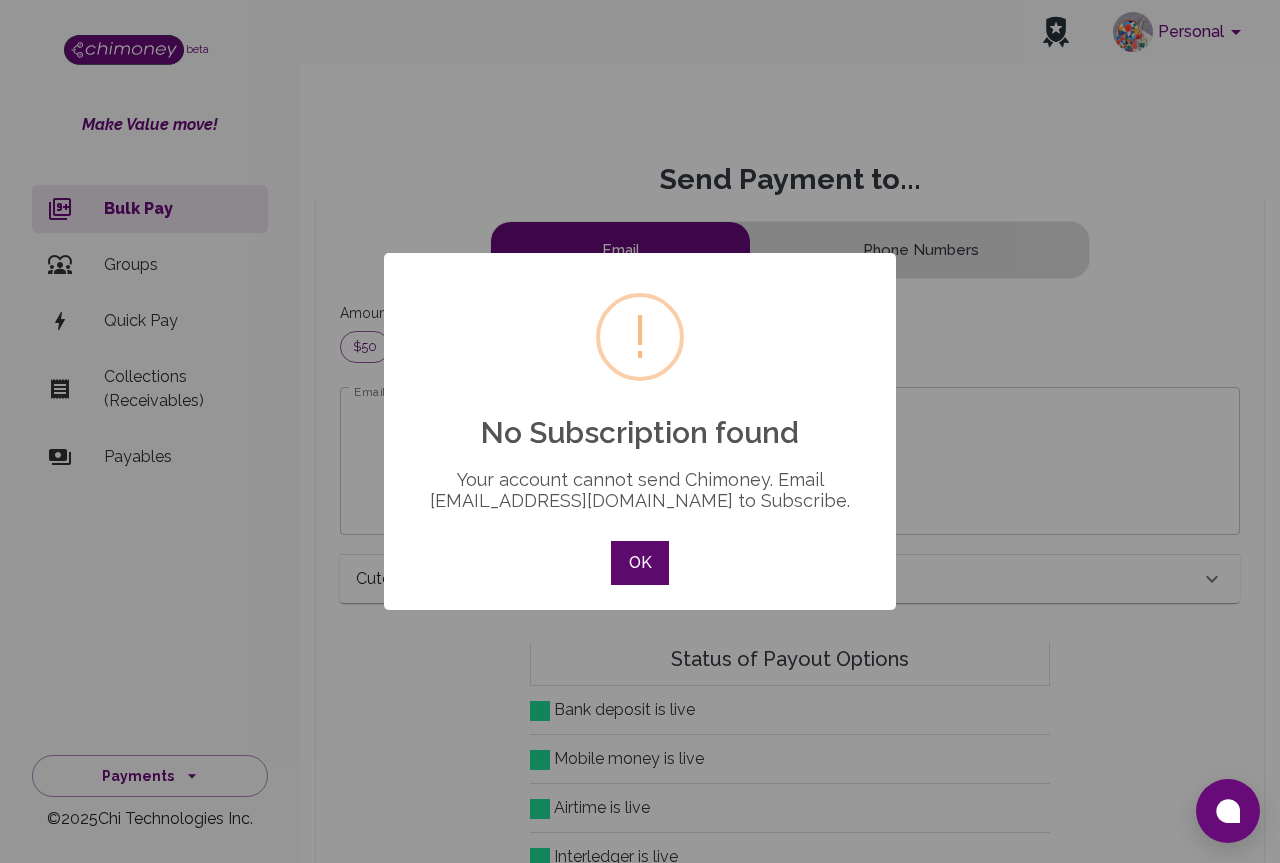 drag, startPoint x: 631, startPoint y: 558, endPoint x: 640, endPoint y: 545, distance: 15.811388 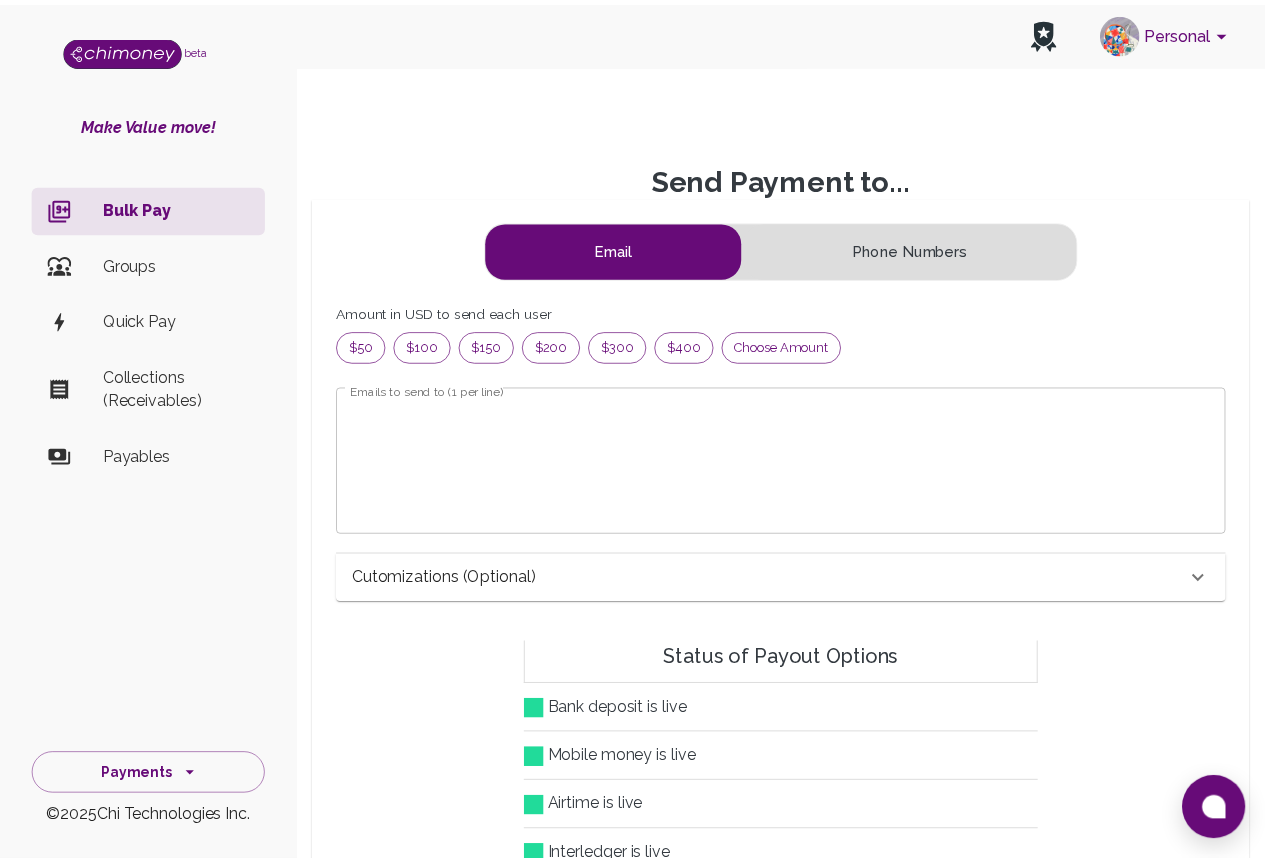 scroll, scrollTop: 242, scrollLeft: 836, axis: both 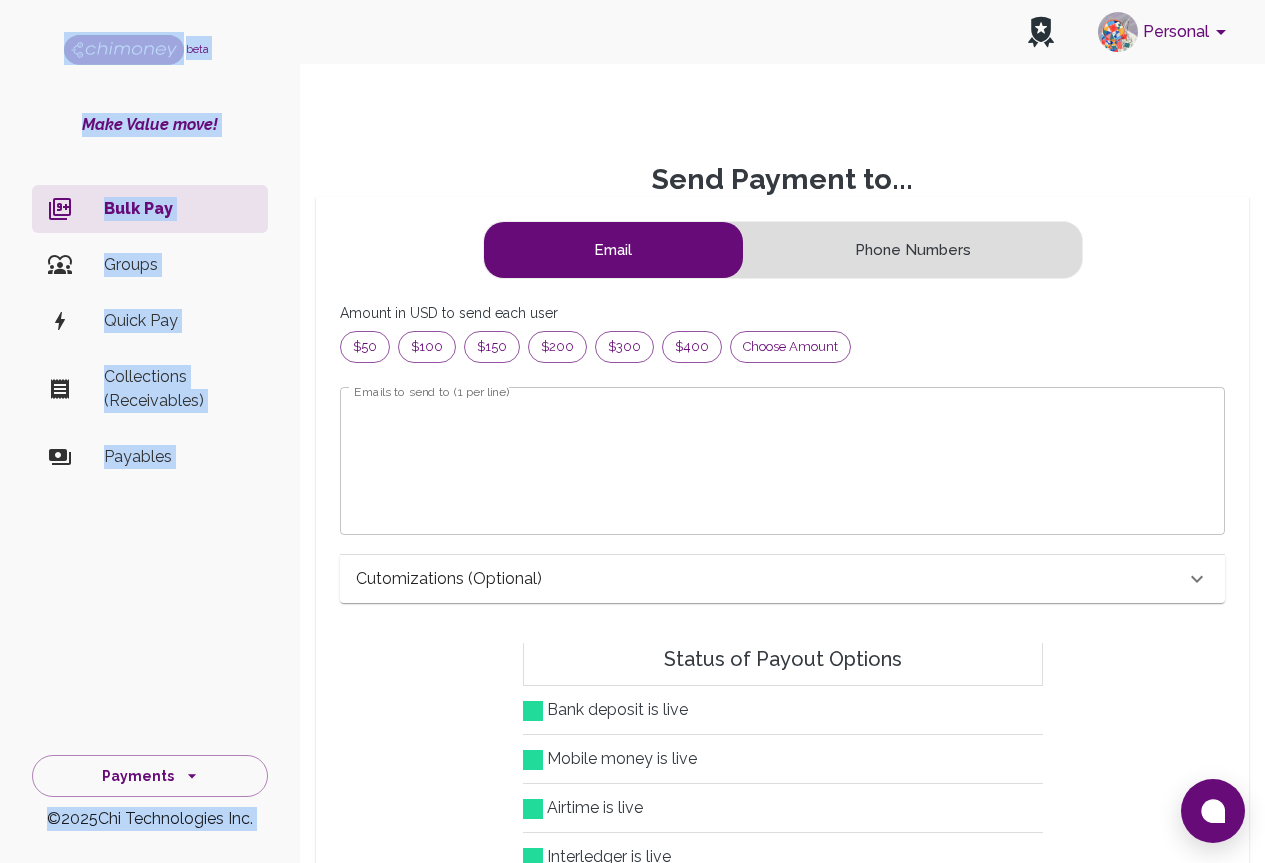 drag, startPoint x: 201, startPoint y: -25, endPoint x: 89, endPoint y: -48, distance: 114.33722 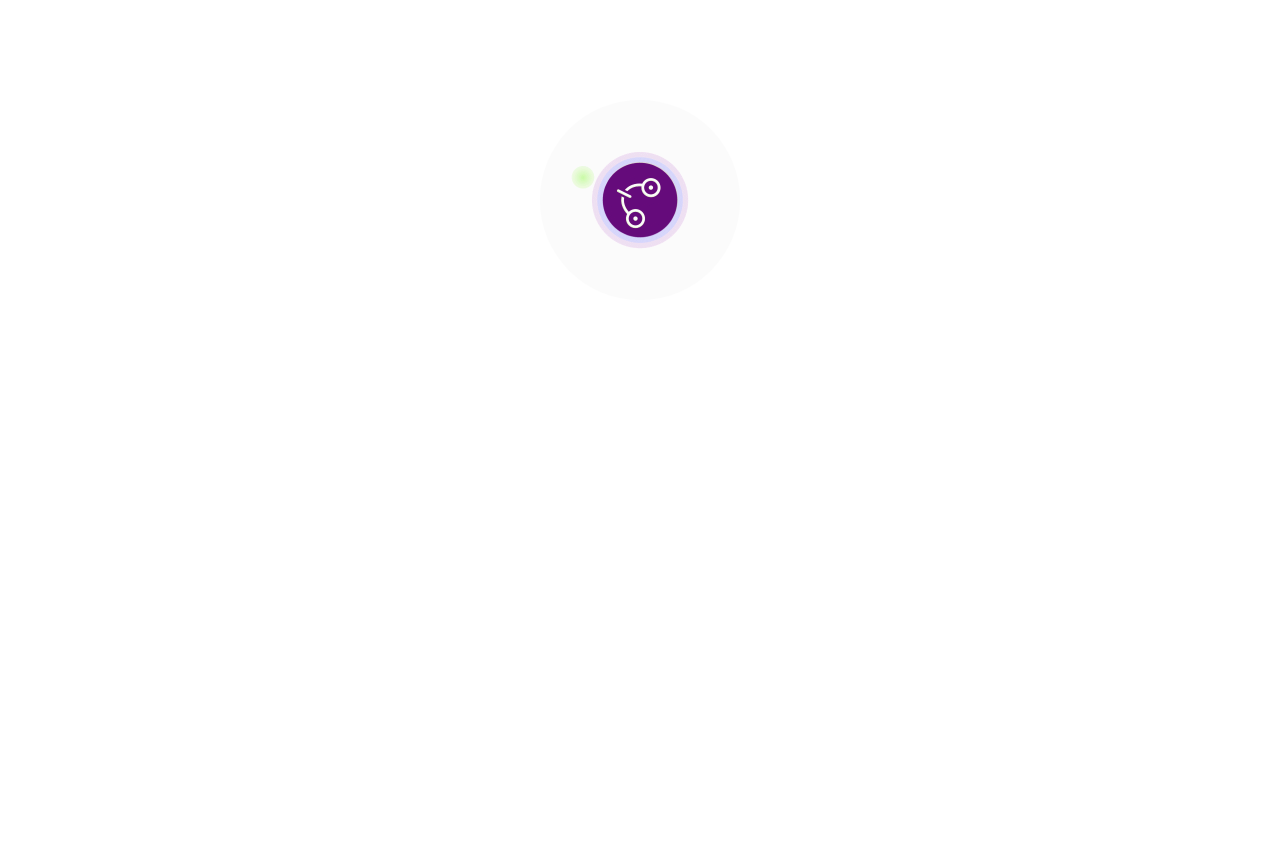 scroll, scrollTop: 0, scrollLeft: 0, axis: both 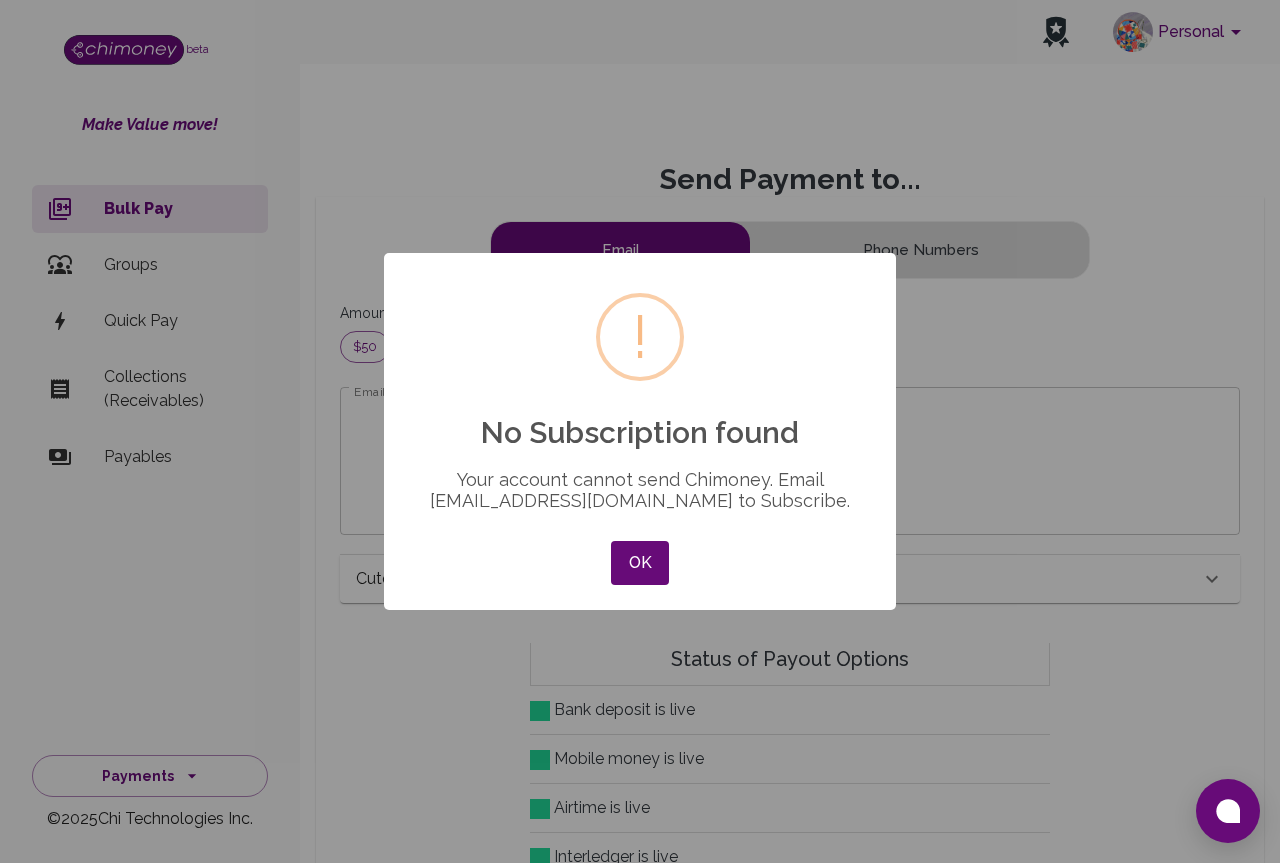 drag, startPoint x: 625, startPoint y: 561, endPoint x: 596, endPoint y: 548, distance: 31.780497 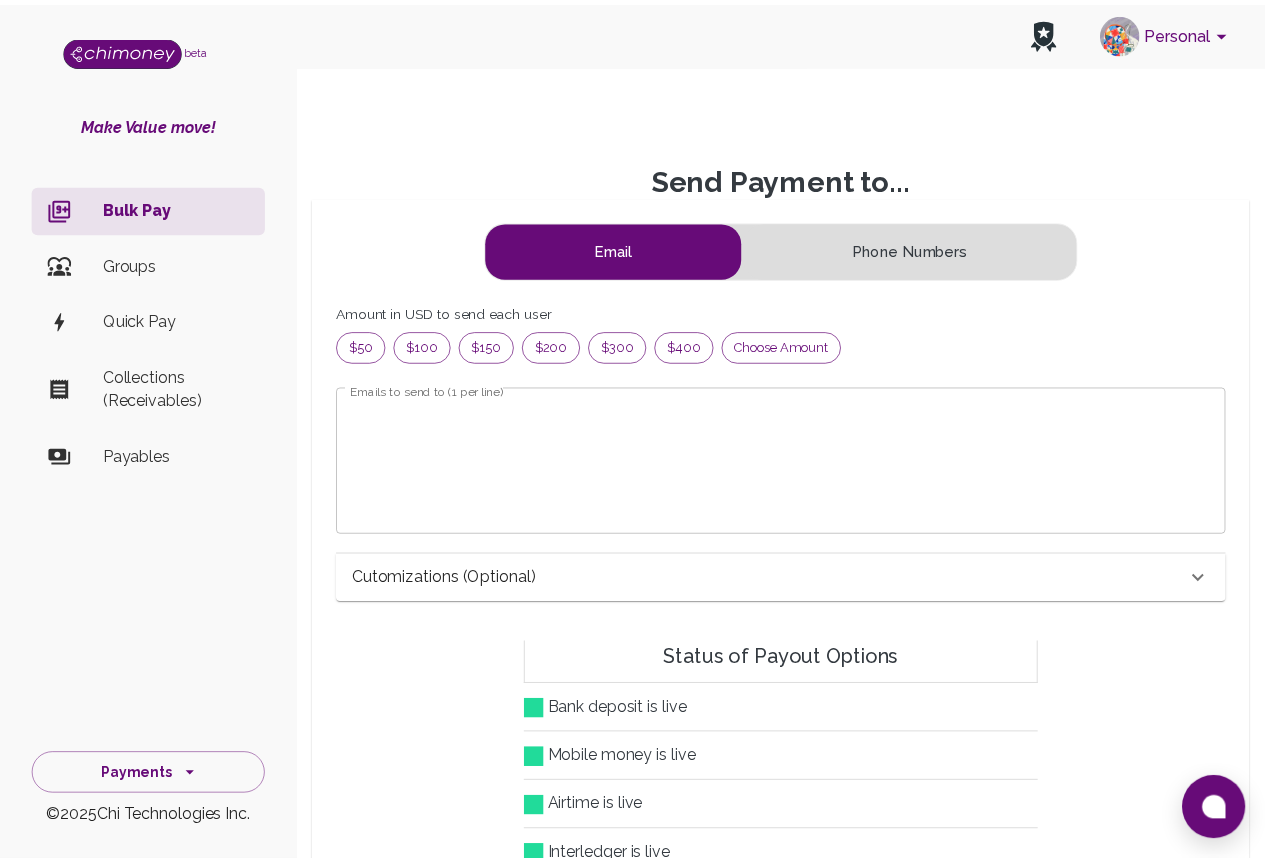 scroll, scrollTop: 242, scrollLeft: 836, axis: both 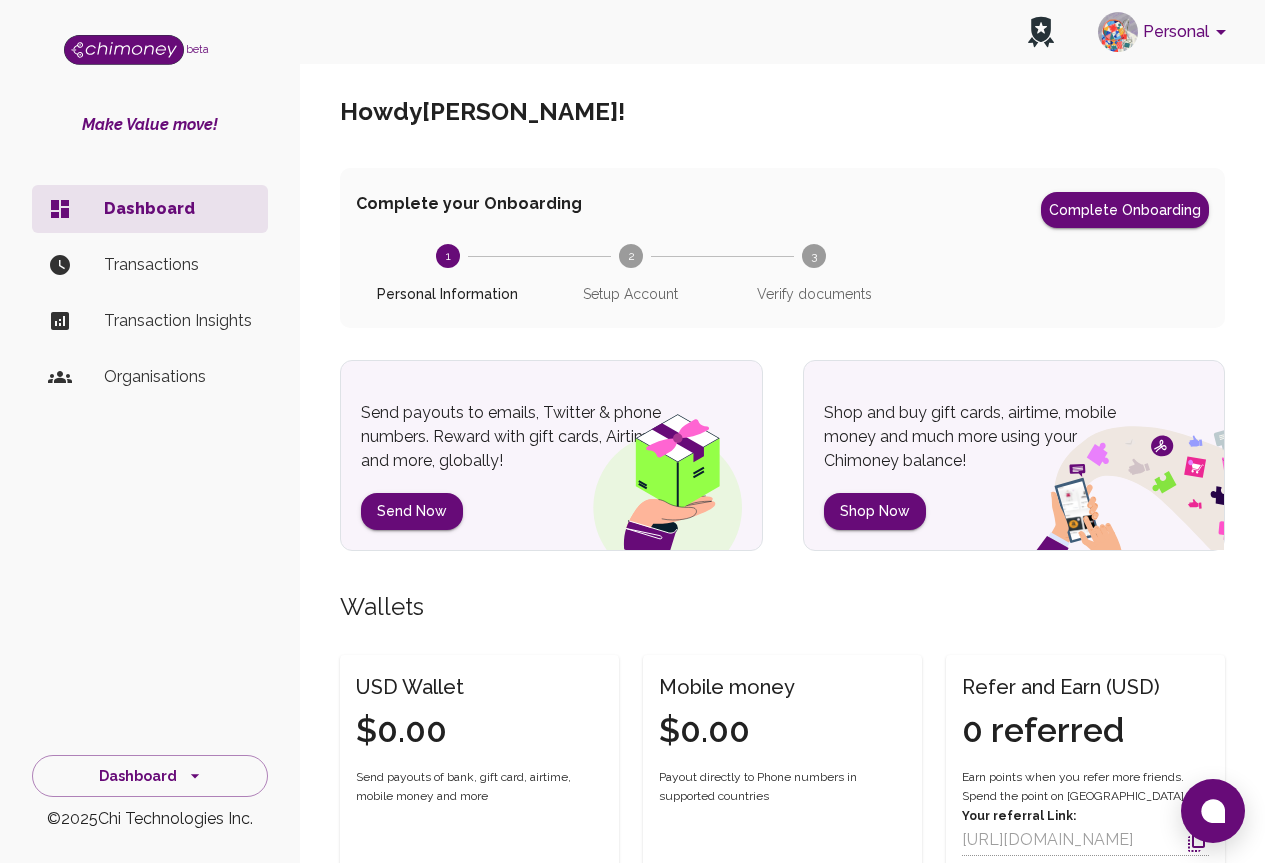 click on "Complete your Onboarding Complete Onboarding 1 Personal Information 2 Setup Account 3 Verify documents" at bounding box center (782, 248) 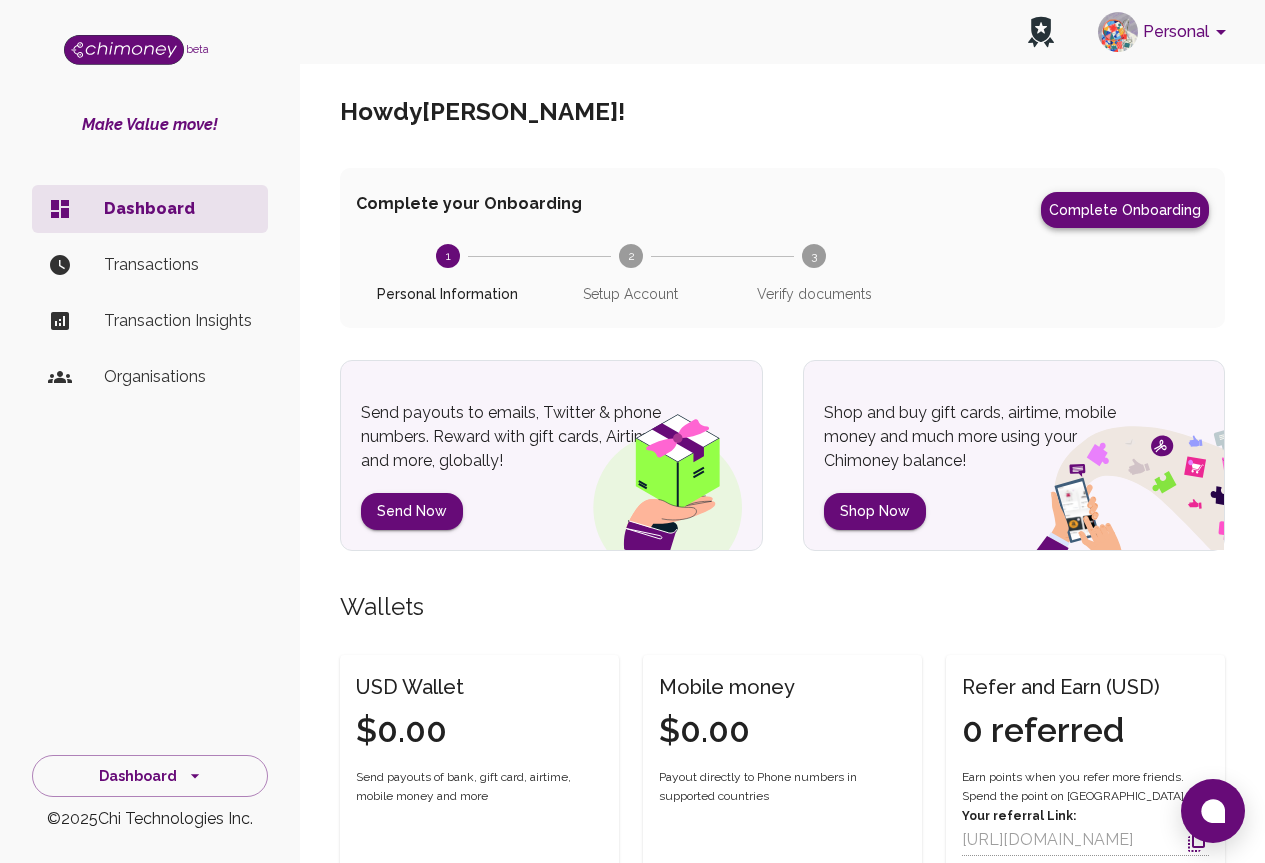 click on "Complete Onboarding" at bounding box center [1125, 210] 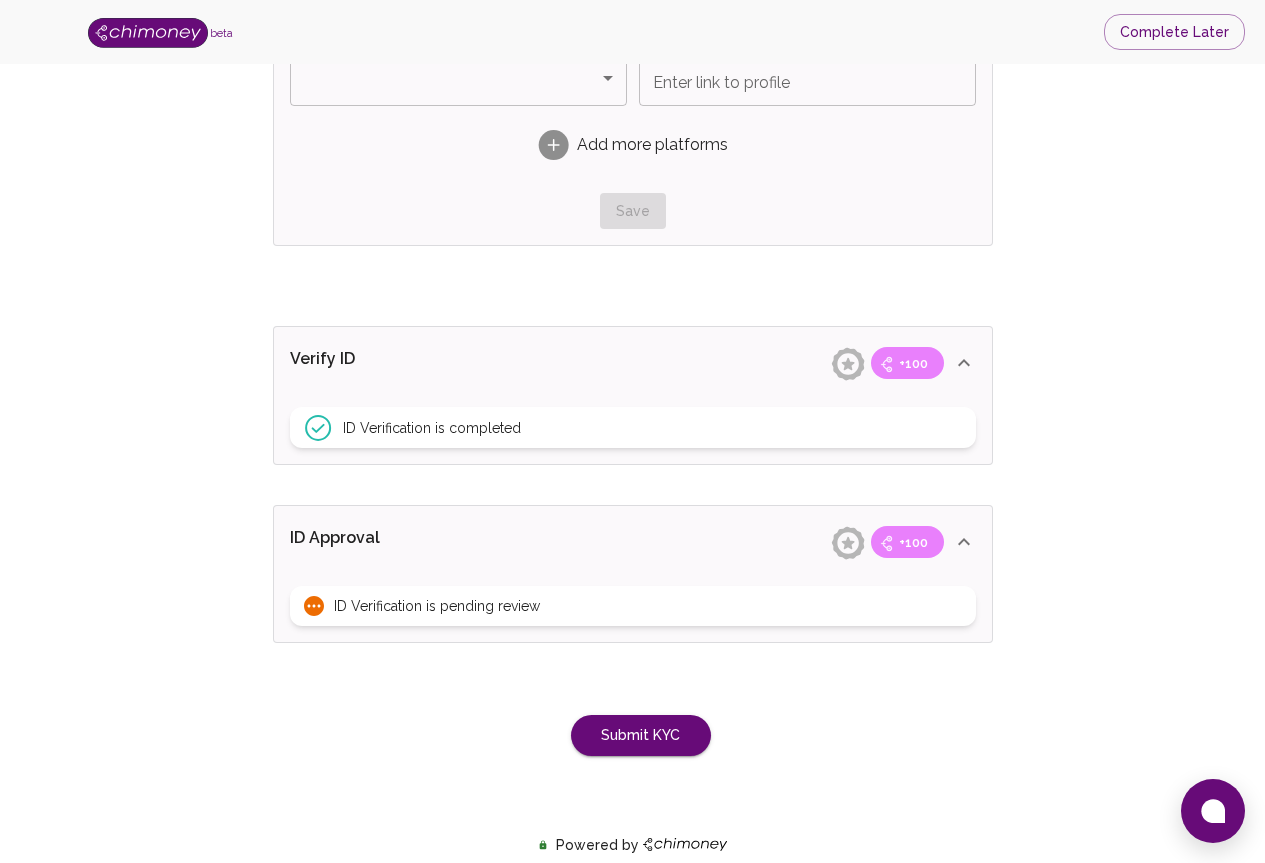 scroll, scrollTop: 1485, scrollLeft: 0, axis: vertical 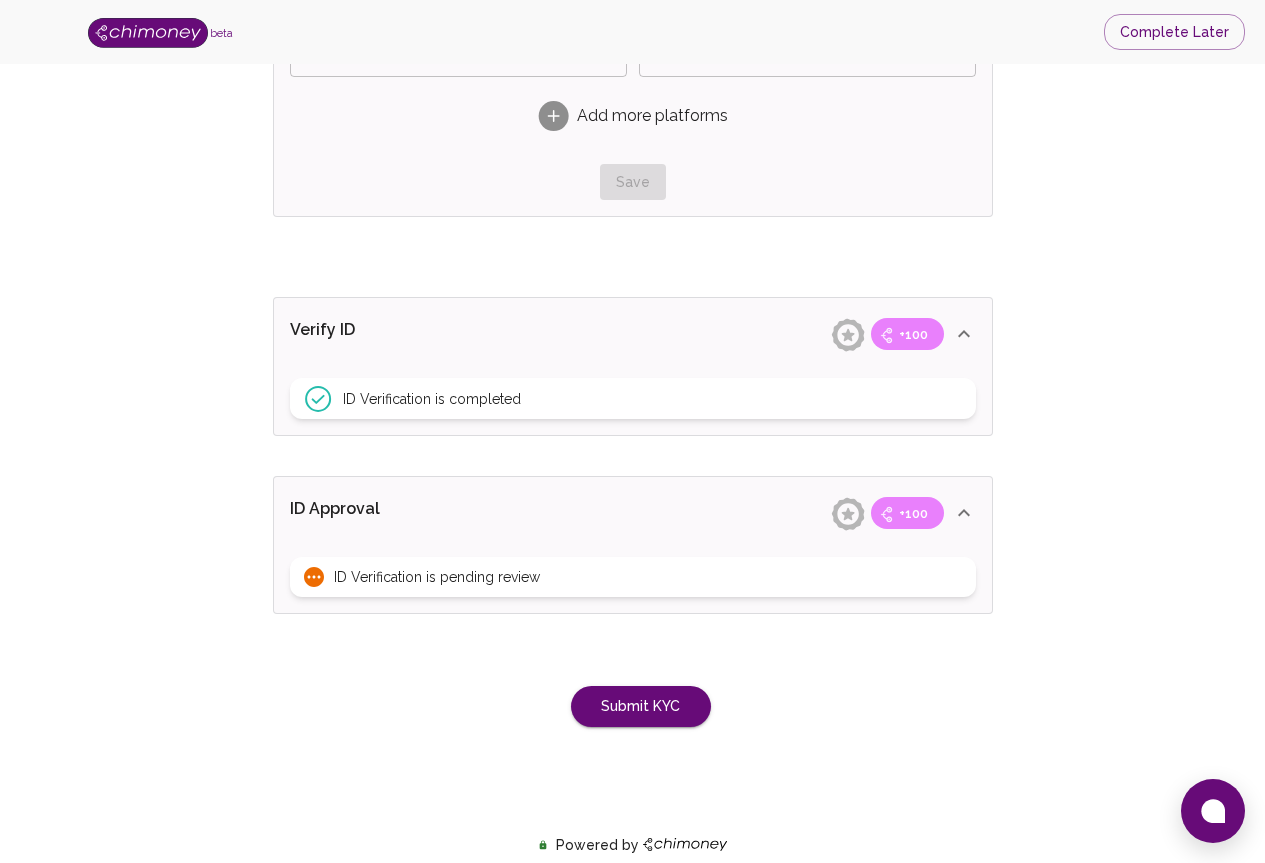 click on "ID Verification is pending review" at bounding box center (633, 577) 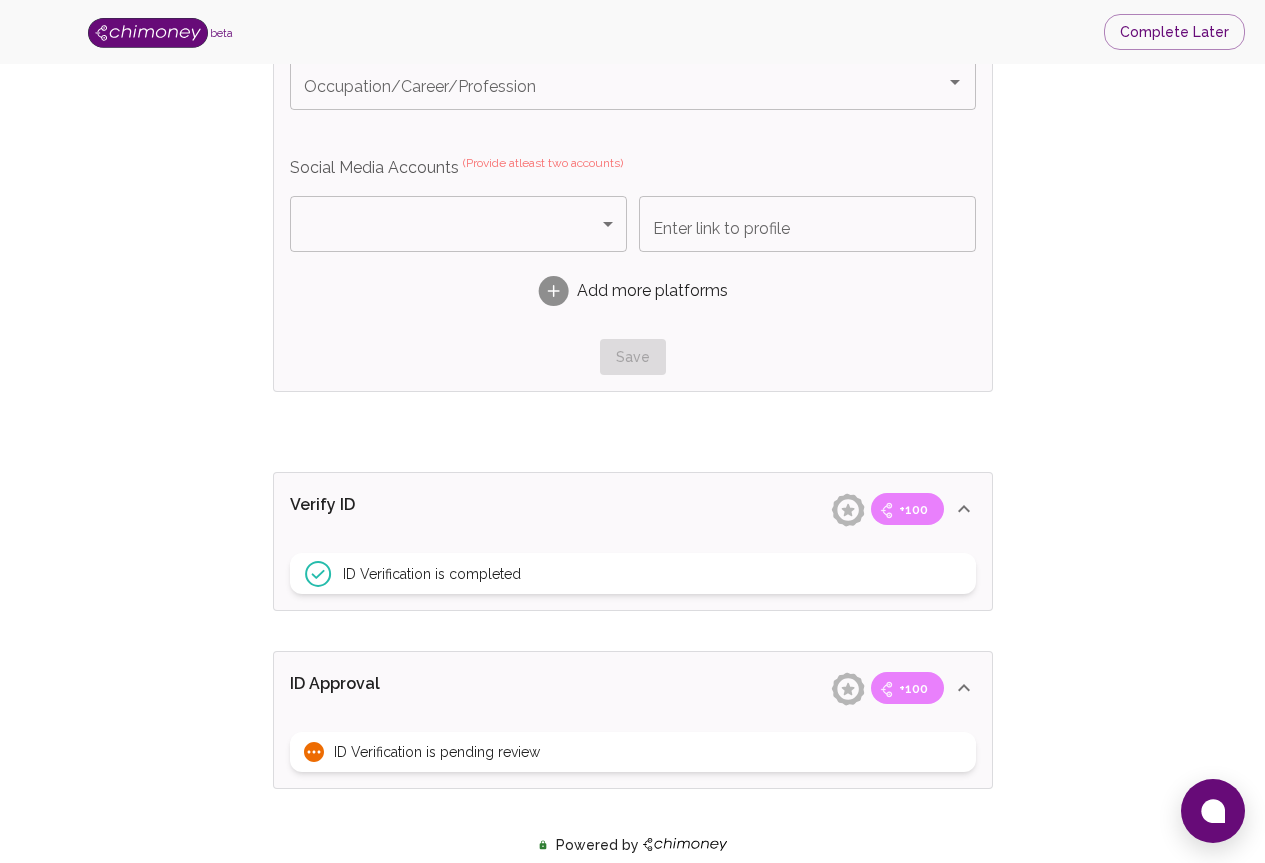 scroll, scrollTop: 1485, scrollLeft: 0, axis: vertical 